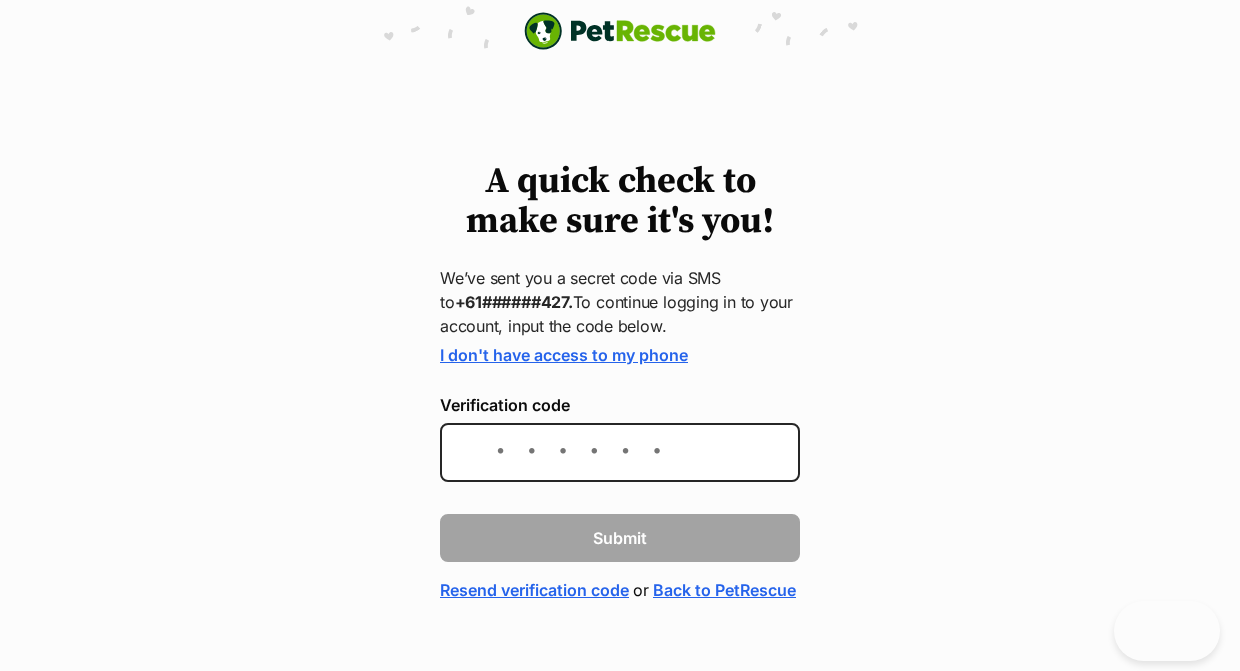scroll, scrollTop: 0, scrollLeft: 0, axis: both 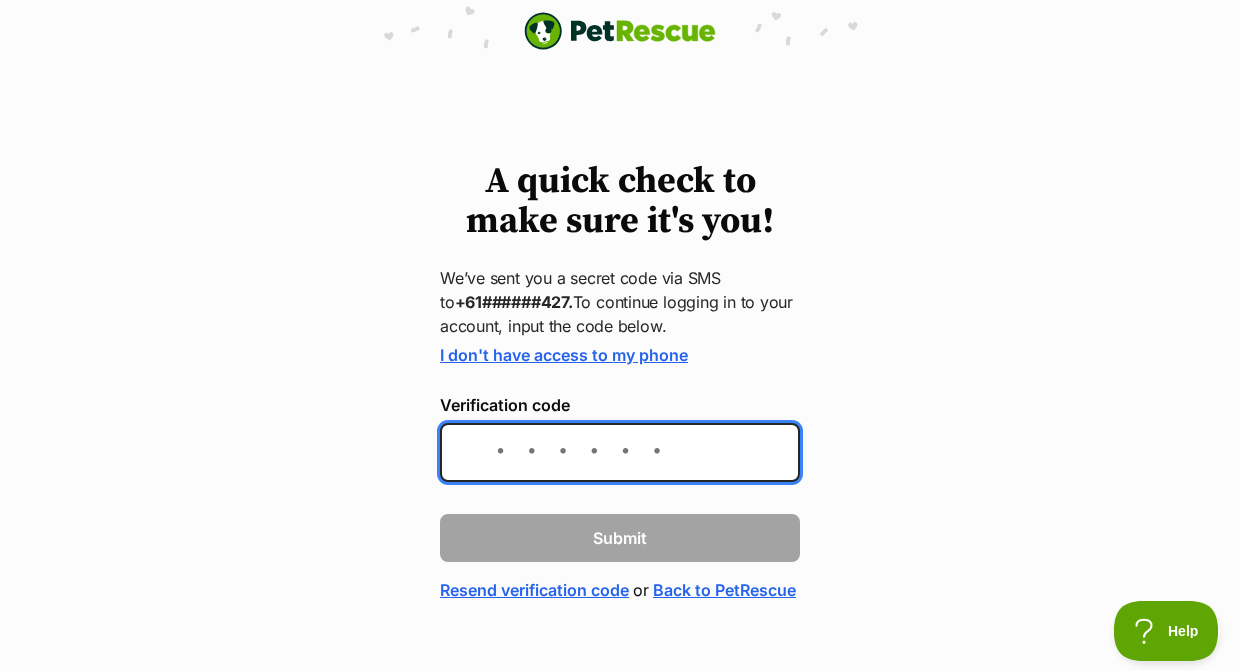 click on "Verification code" at bounding box center [620, 452] 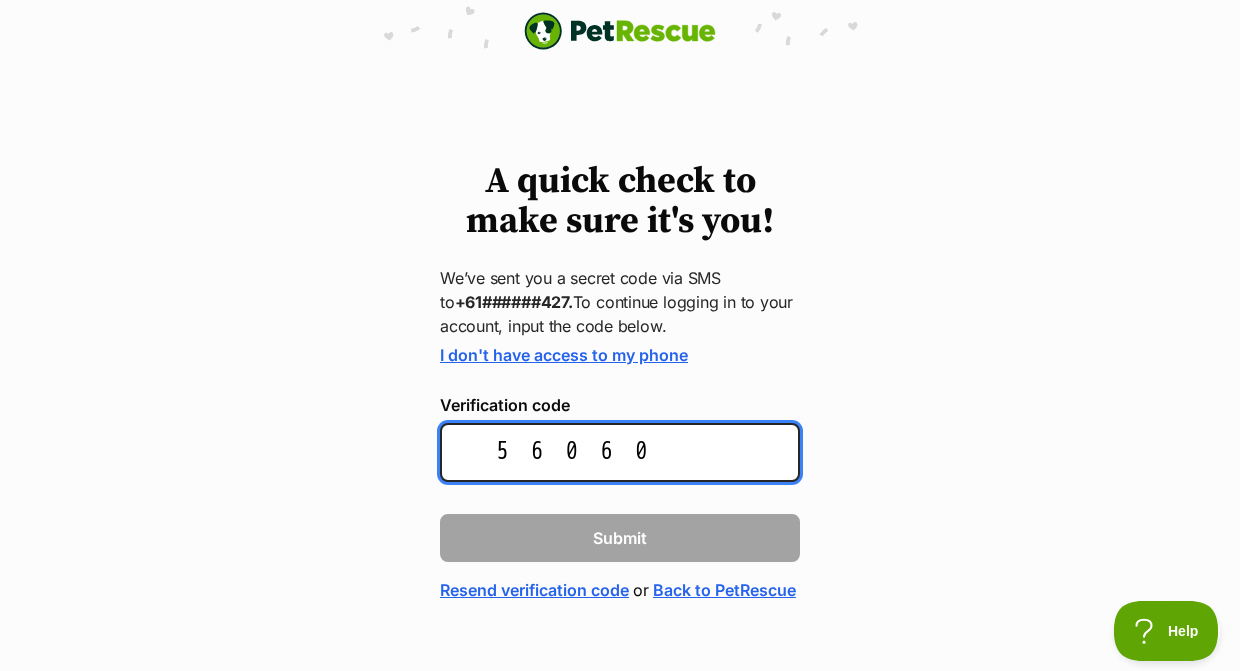 type on "560600" 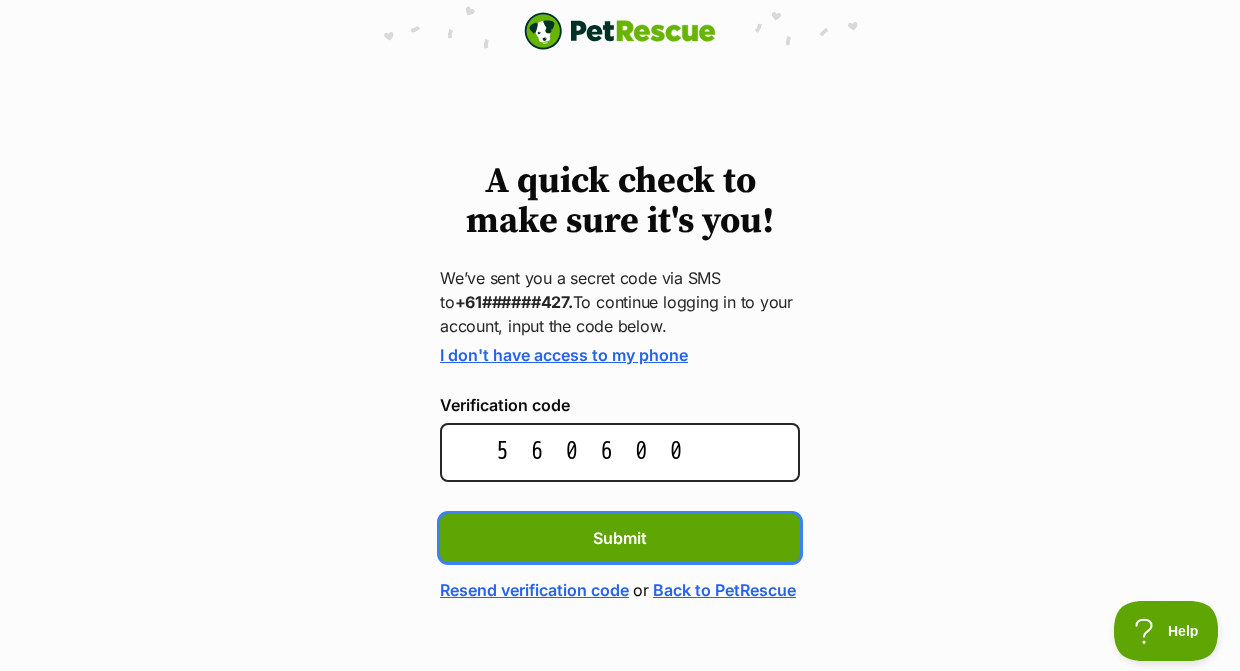 type 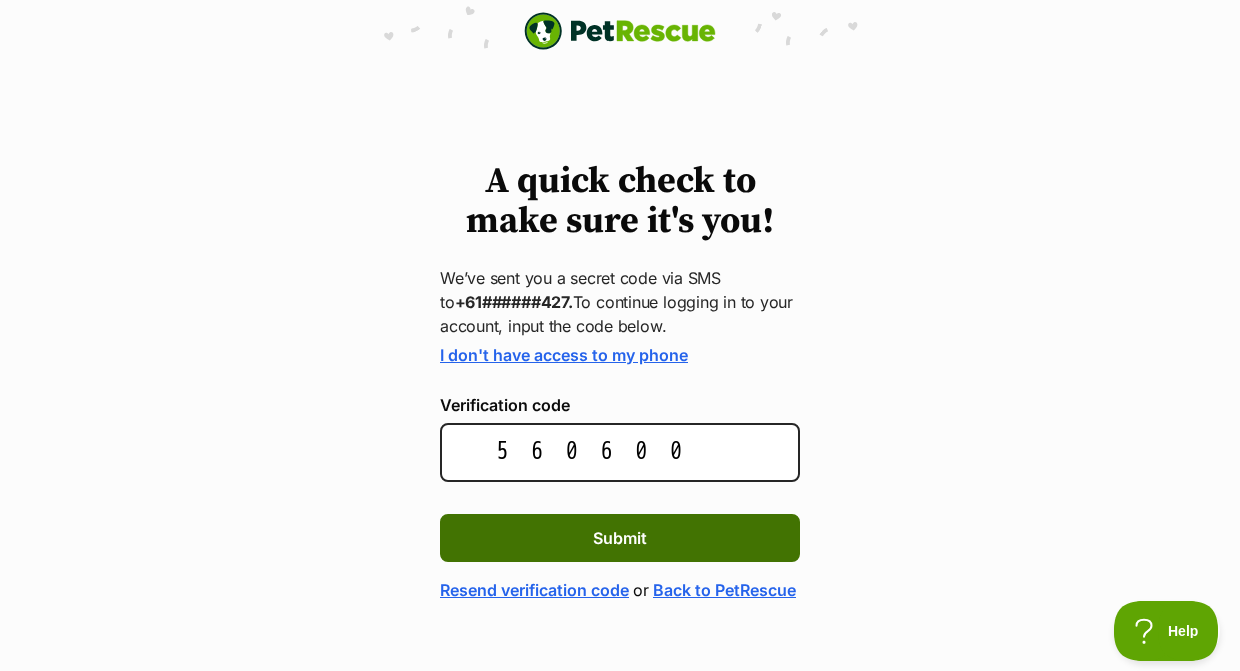 click on "Submit" at bounding box center [620, 538] 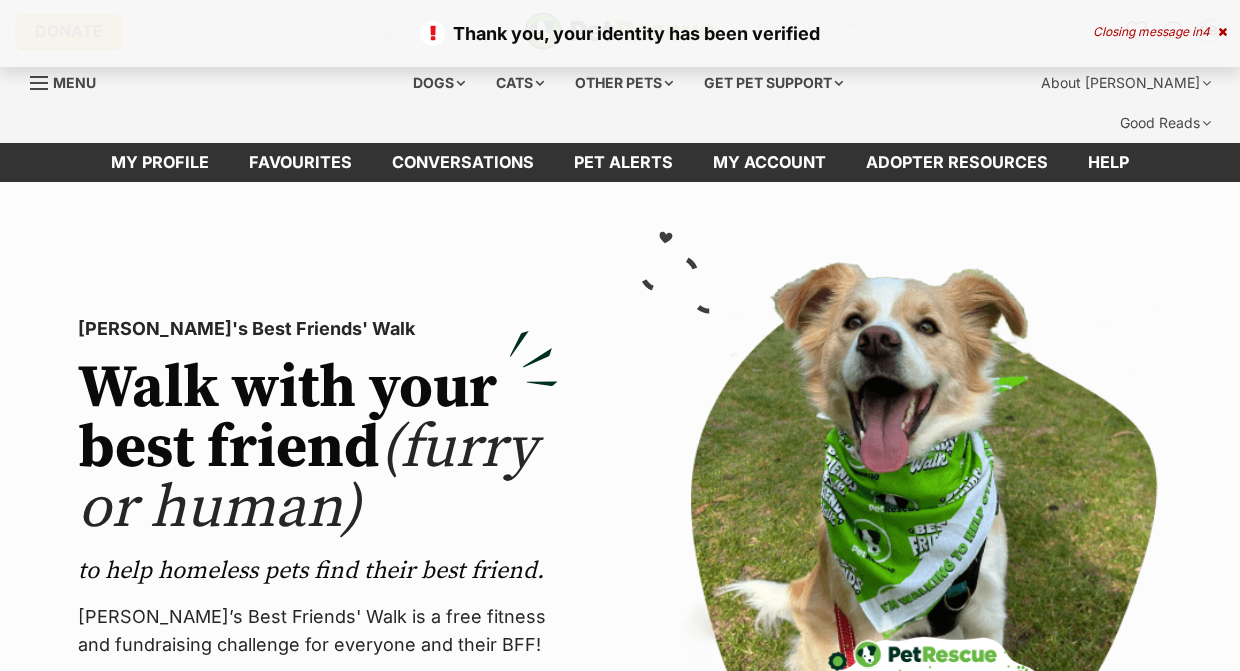 scroll, scrollTop: 0, scrollLeft: 0, axis: both 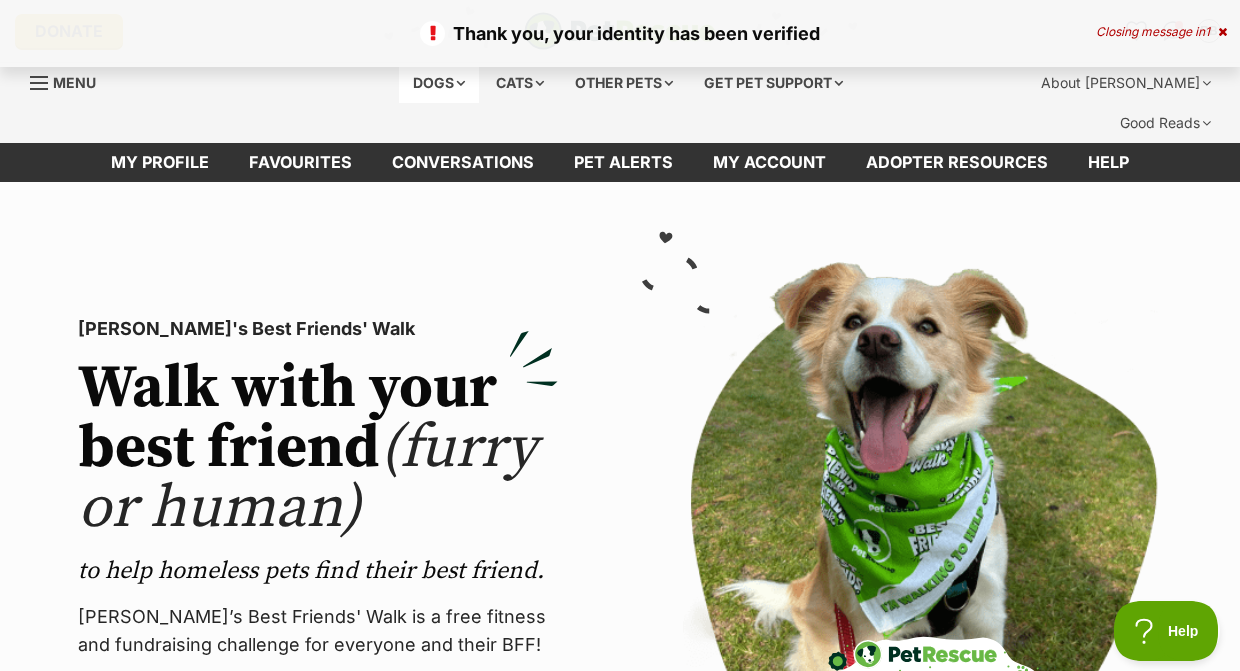 click on "Dogs" at bounding box center (439, 83) 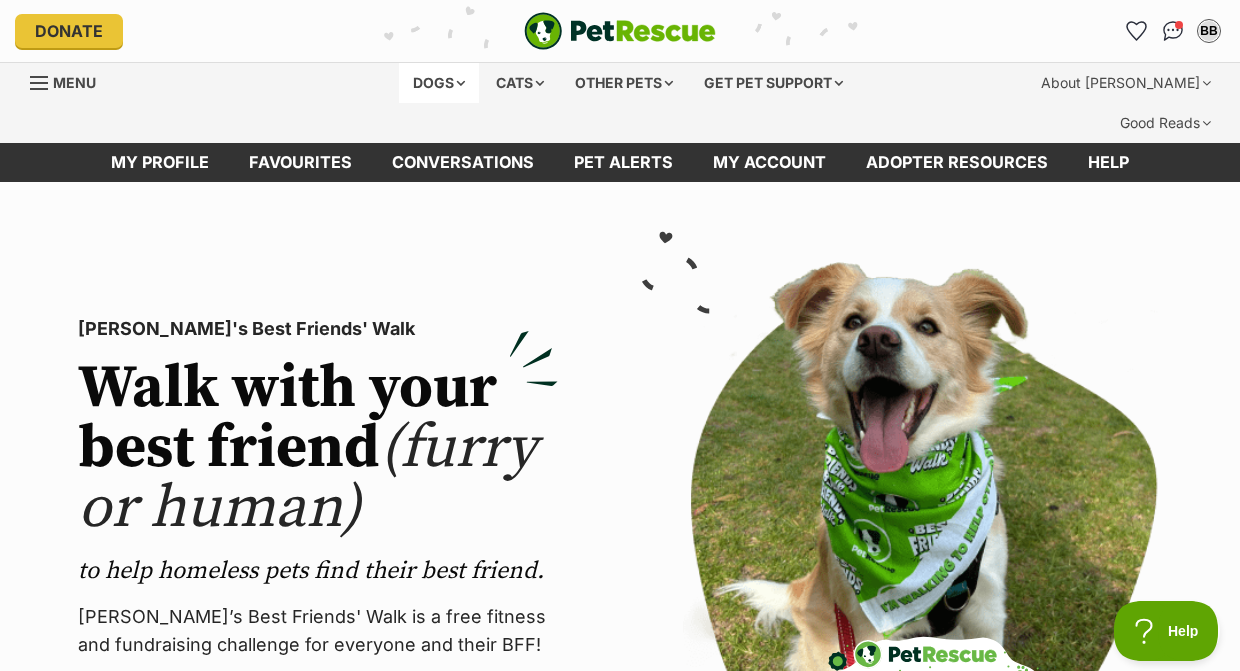 click on "Dogs" at bounding box center (439, 83) 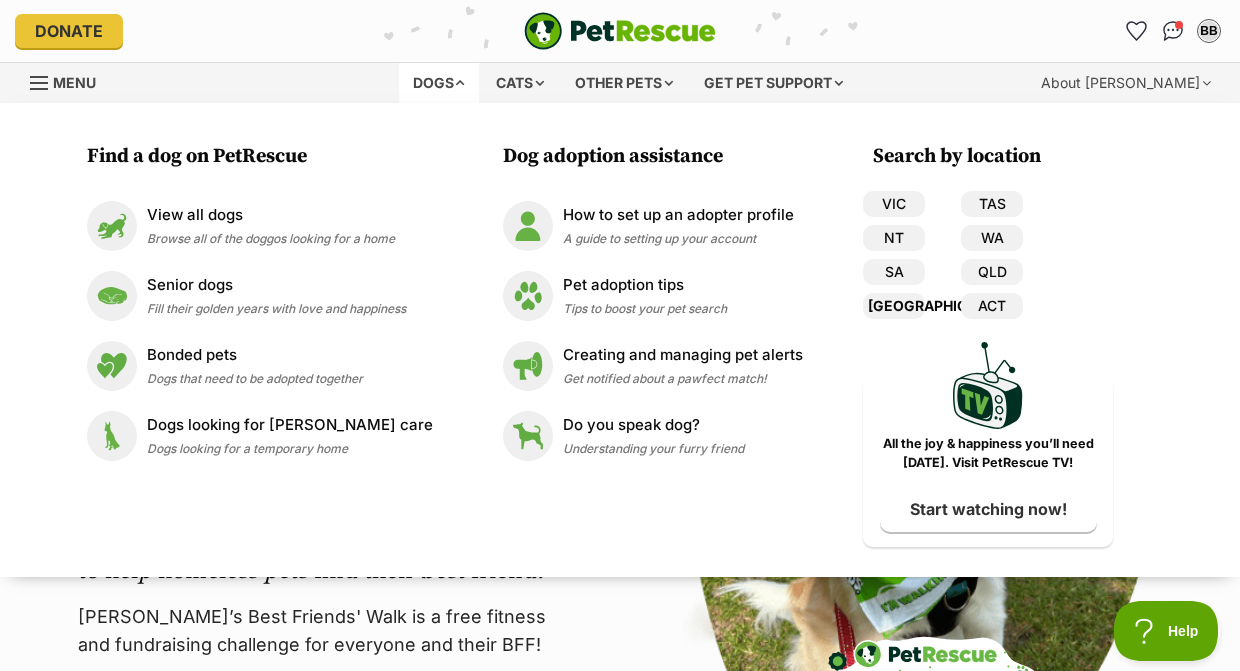 click on "NSW" at bounding box center [894, 306] 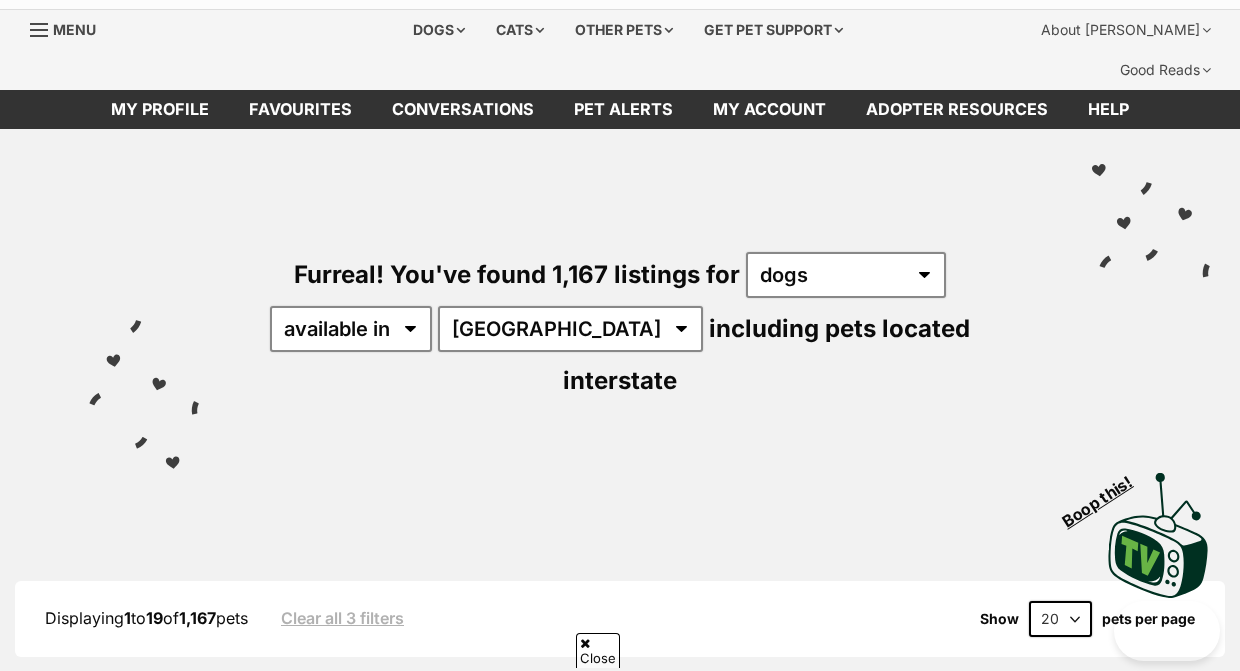 scroll, scrollTop: 1487, scrollLeft: 0, axis: vertical 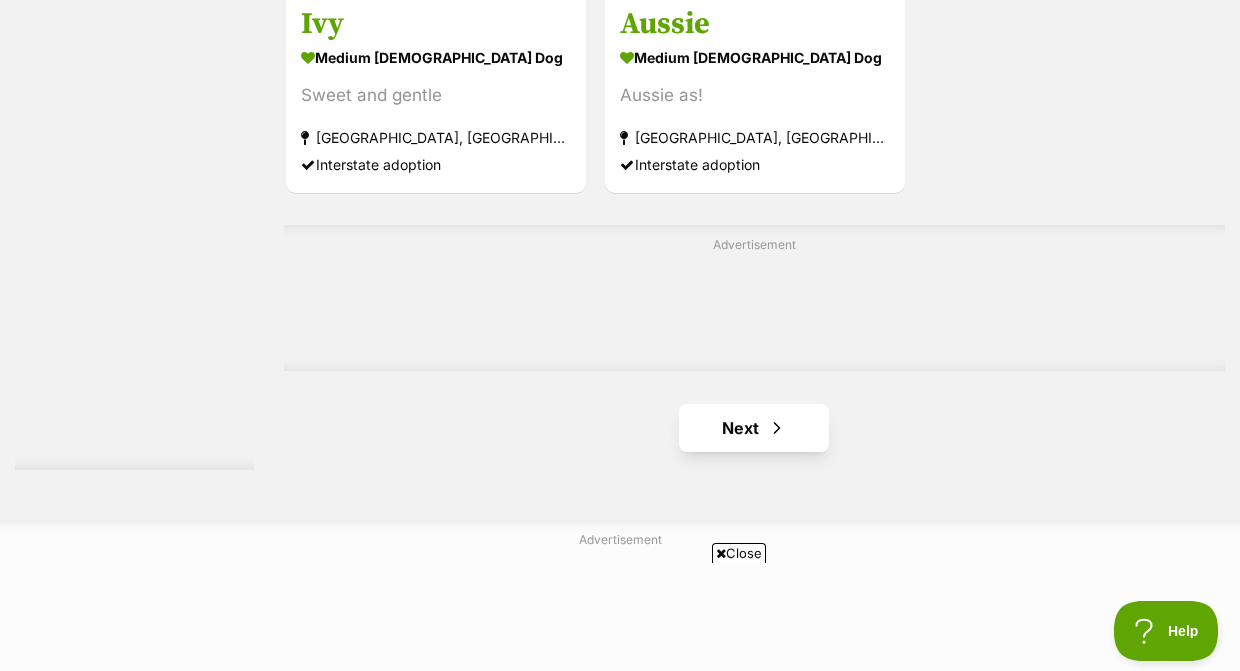 click on "Next" at bounding box center (754, 428) 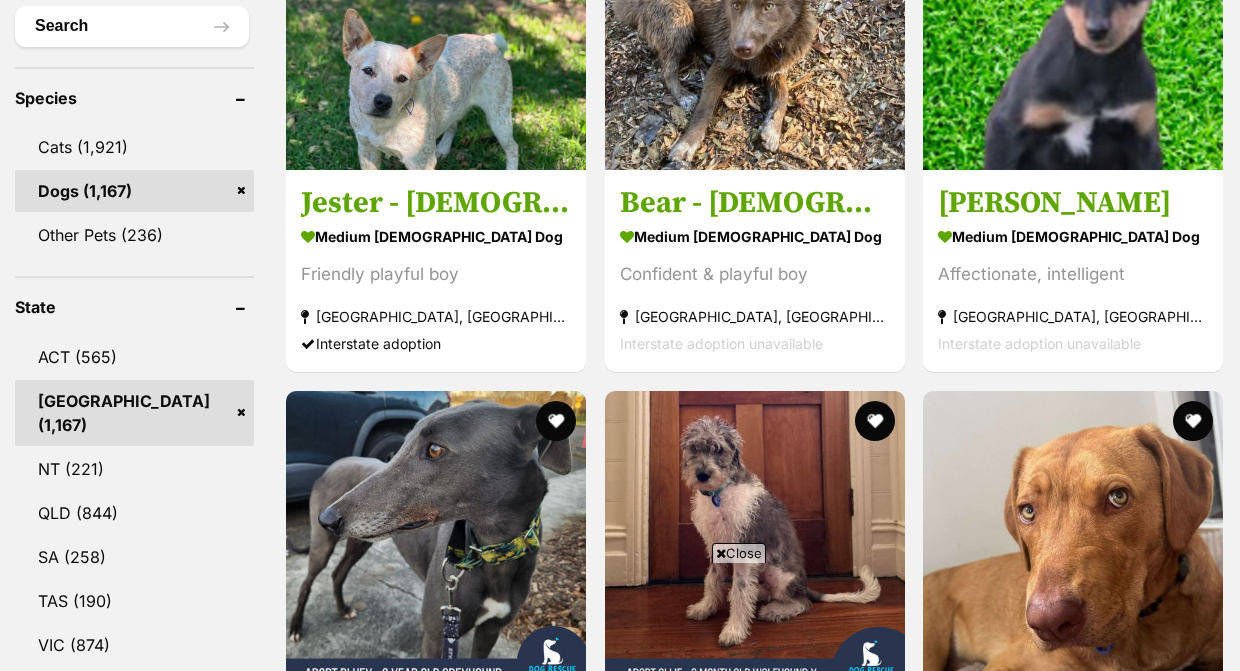 scroll, scrollTop: 725, scrollLeft: 0, axis: vertical 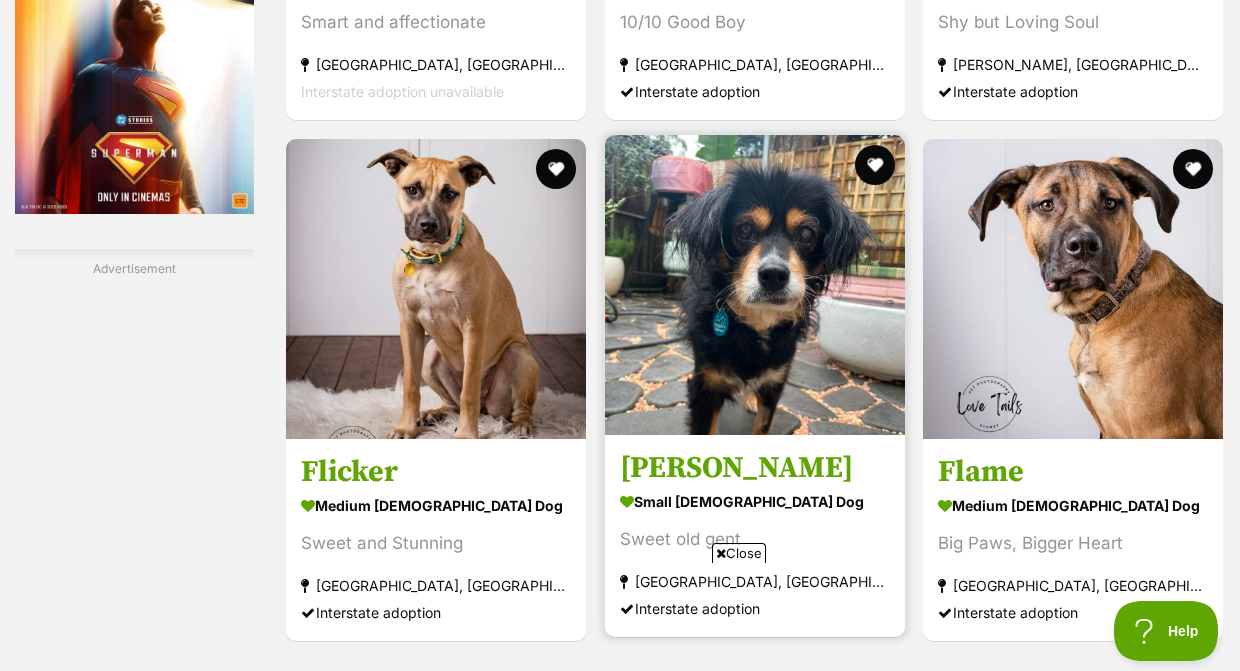 click at bounding box center (755, 285) 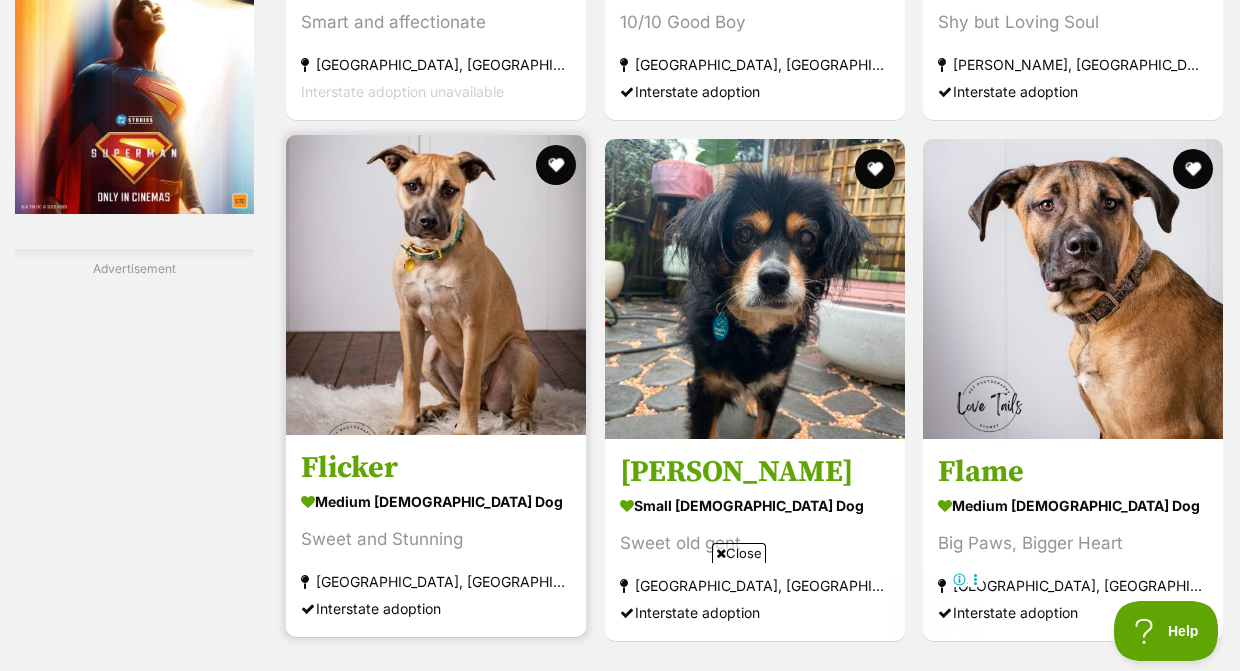 scroll, scrollTop: 0, scrollLeft: 0, axis: both 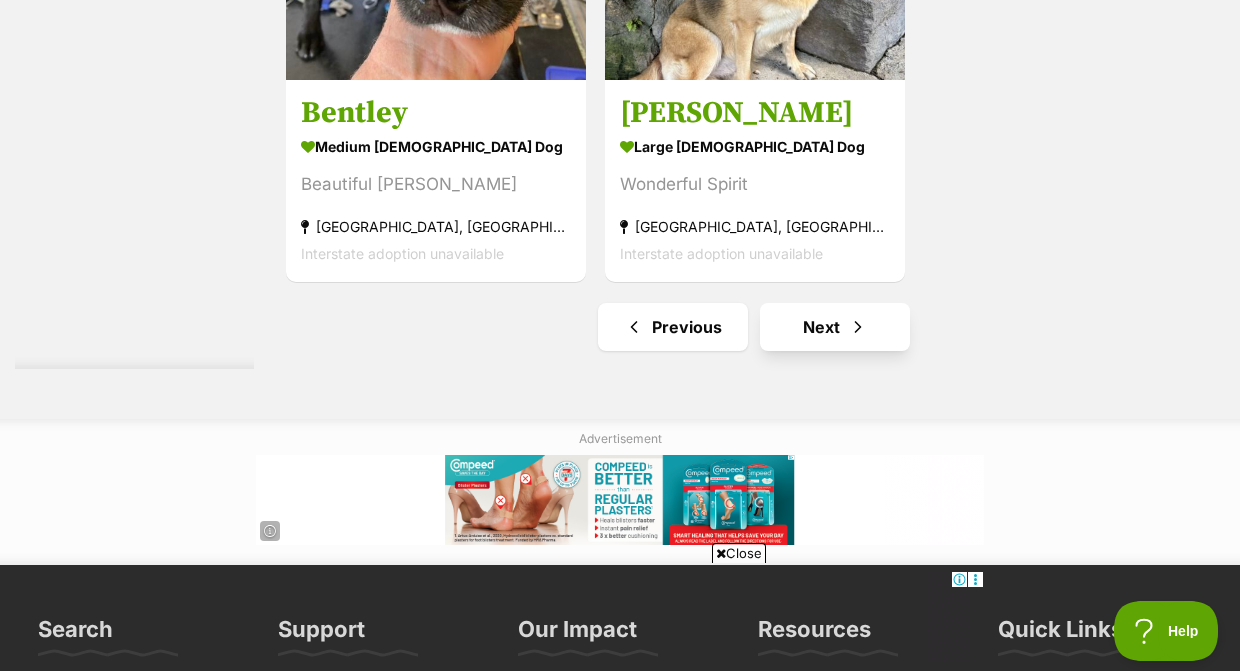 click on "Next" at bounding box center [835, 327] 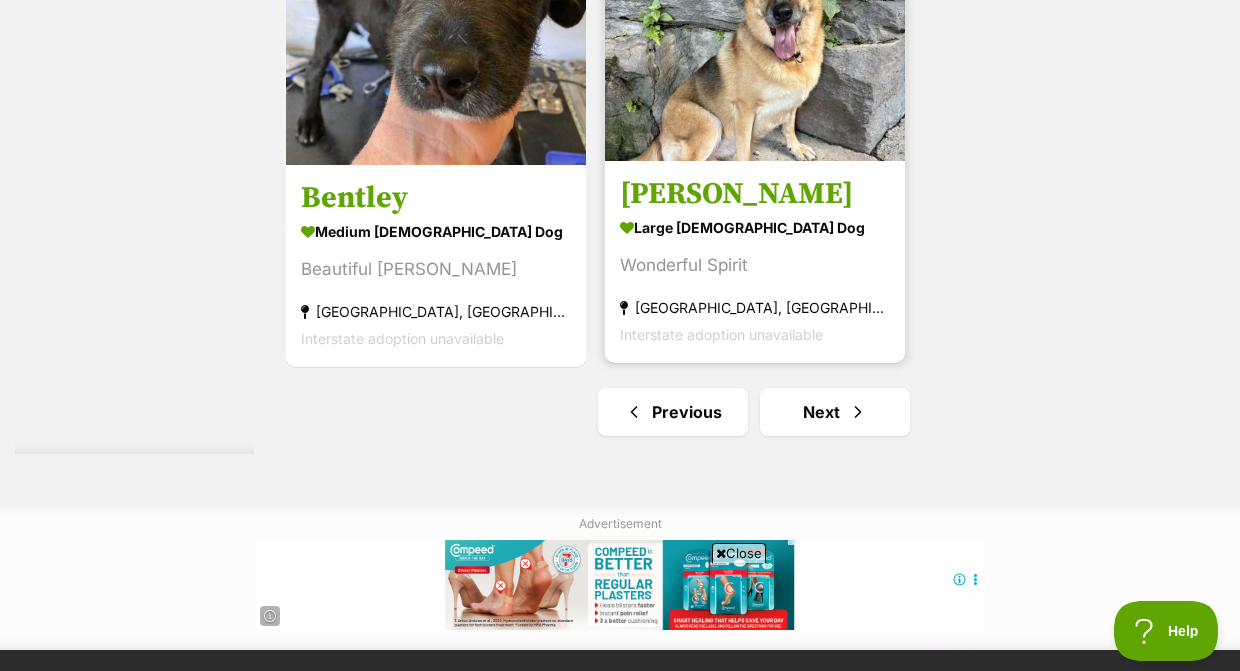 scroll, scrollTop: 4573, scrollLeft: 0, axis: vertical 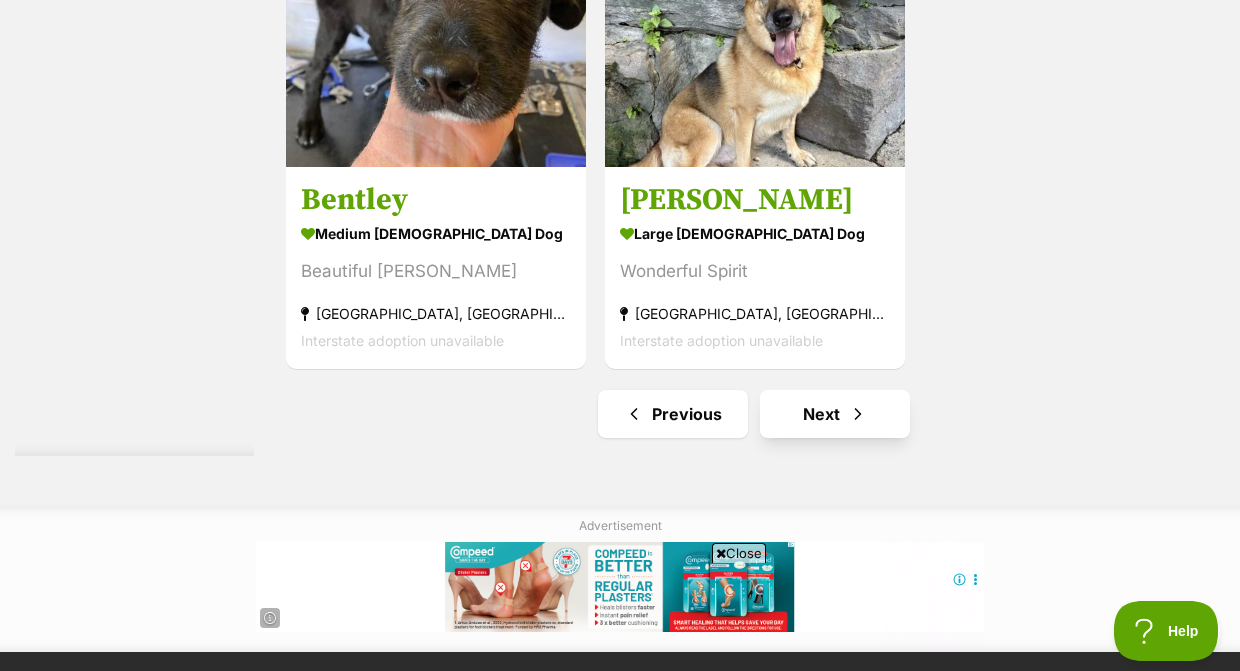 click on "Next" at bounding box center (835, 414) 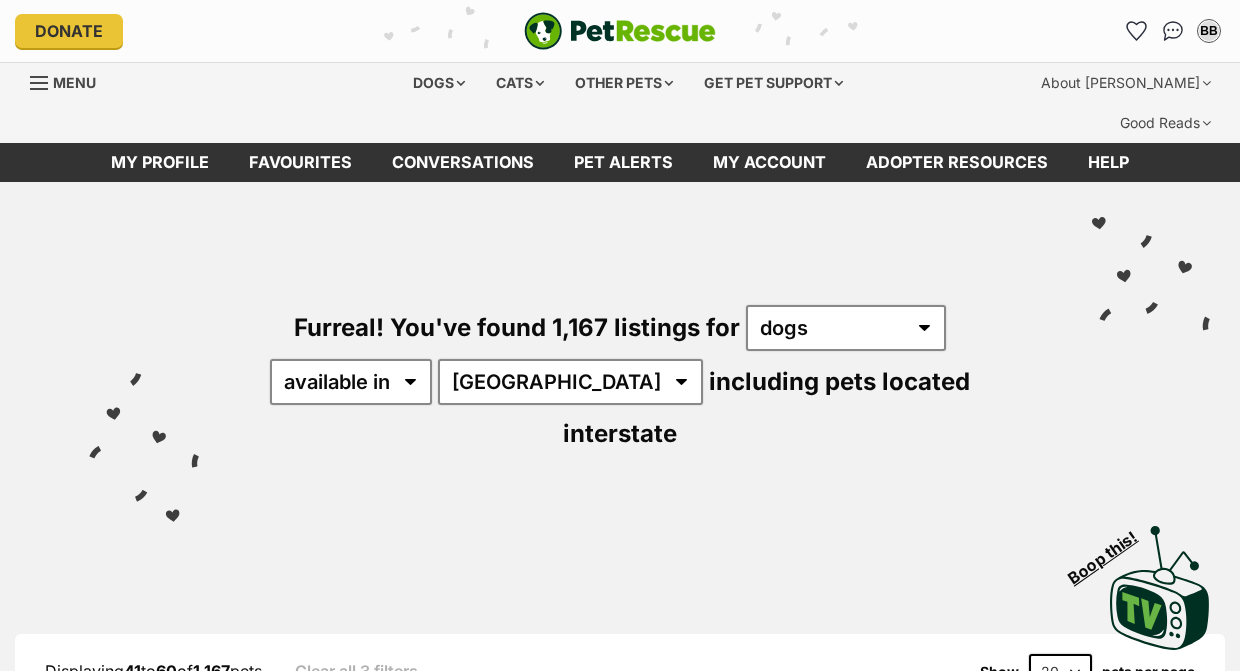 scroll, scrollTop: 0, scrollLeft: 0, axis: both 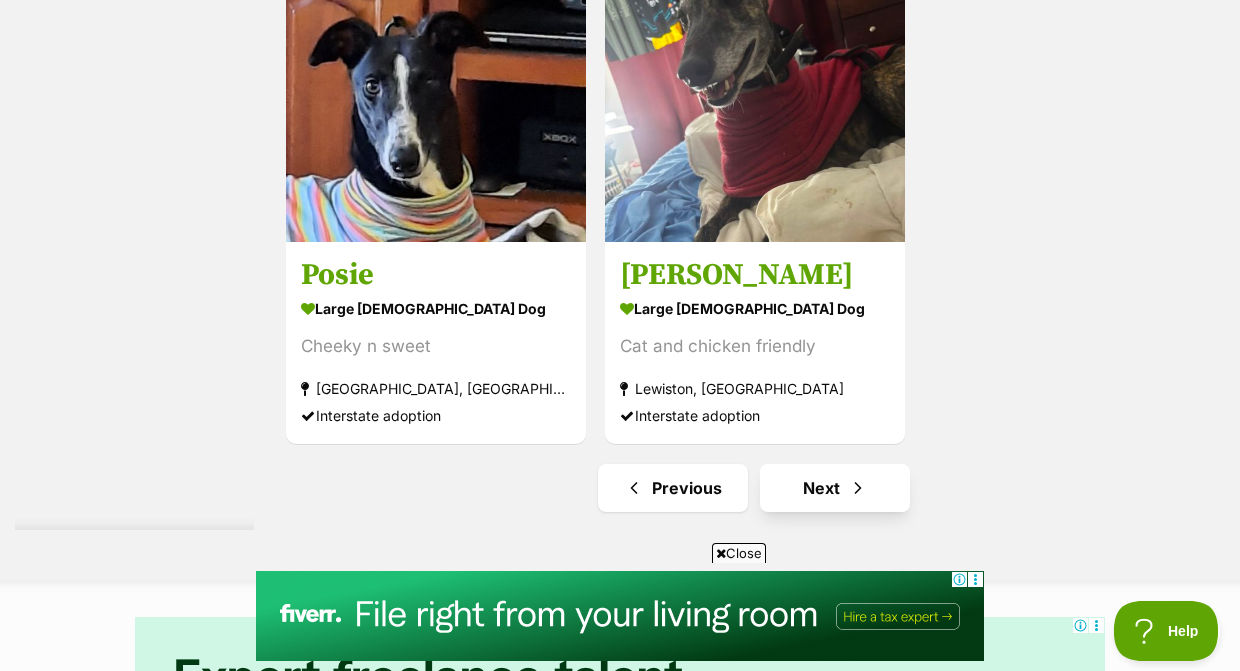 click on "Next" at bounding box center [835, 488] 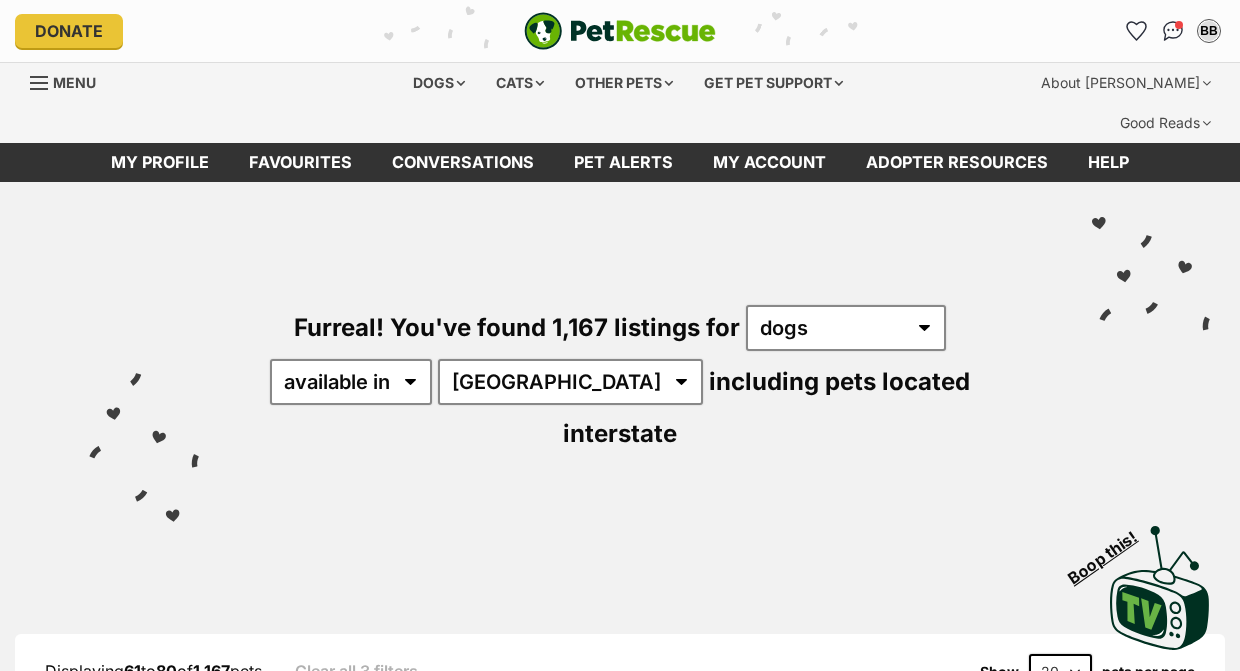scroll, scrollTop: 0, scrollLeft: 0, axis: both 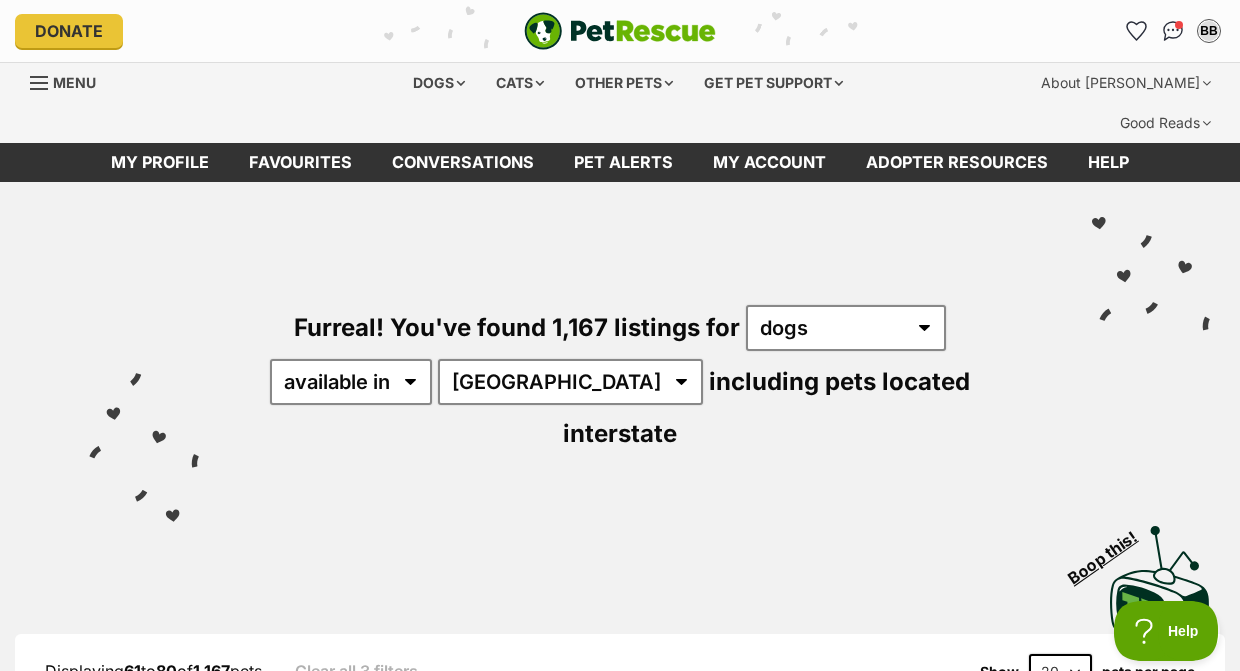click on "Displaying  61  to  80  of  1,167  pets
Clear all 3 filters
Show 20 40 60 pets per page
Visit PetRescue TV (external site)
Boop this!
Refine your search
Search for a pet
Search
Species
Cats (1,921)
Dogs (1,167)
Other Pets (236)
State
ACT (565)
NSW (1,167)
NT (221)
QLD (844)
SA (258)
TAS (190)
VIC (874)
WA (337)
Include pets available for interstate adoption
Pets near me within
10km
25km
50km
100km
250km
50km
of
Update
Gender
Male (667)
Female (500)
Size
Small (111)
Medium (638)
Large (418)
Age
Puppy (214)
Adult (953)
Senior (78)
About my home" at bounding box center (620, 2832) 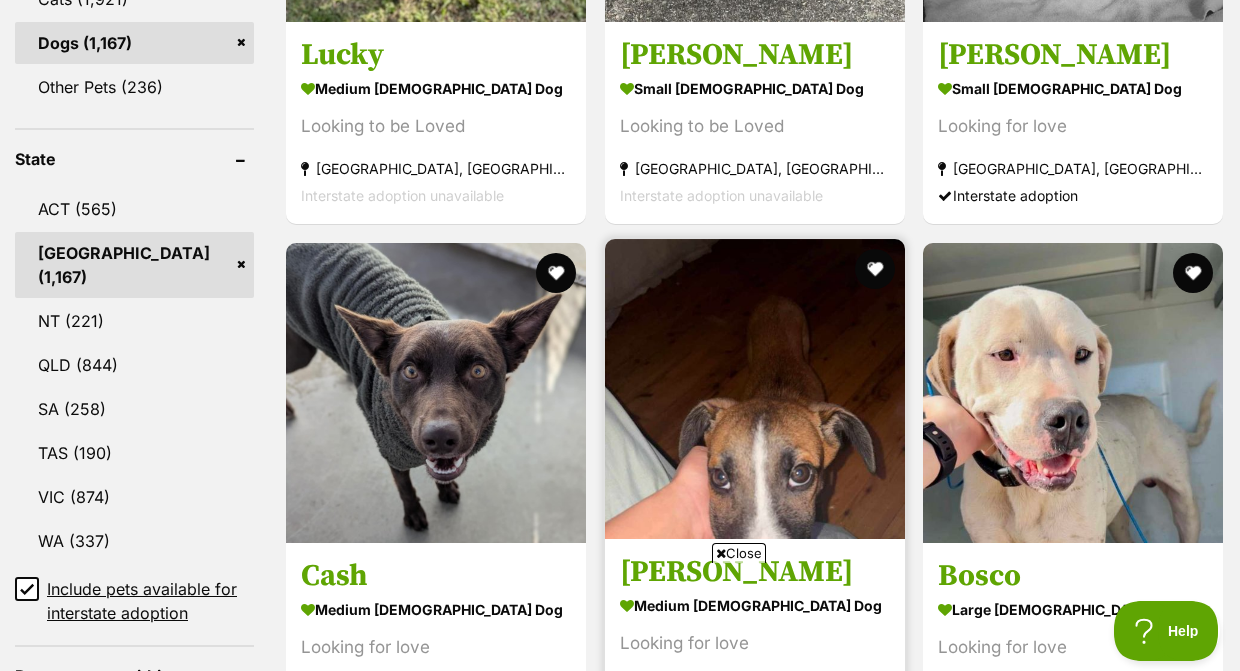scroll, scrollTop: 1030, scrollLeft: 0, axis: vertical 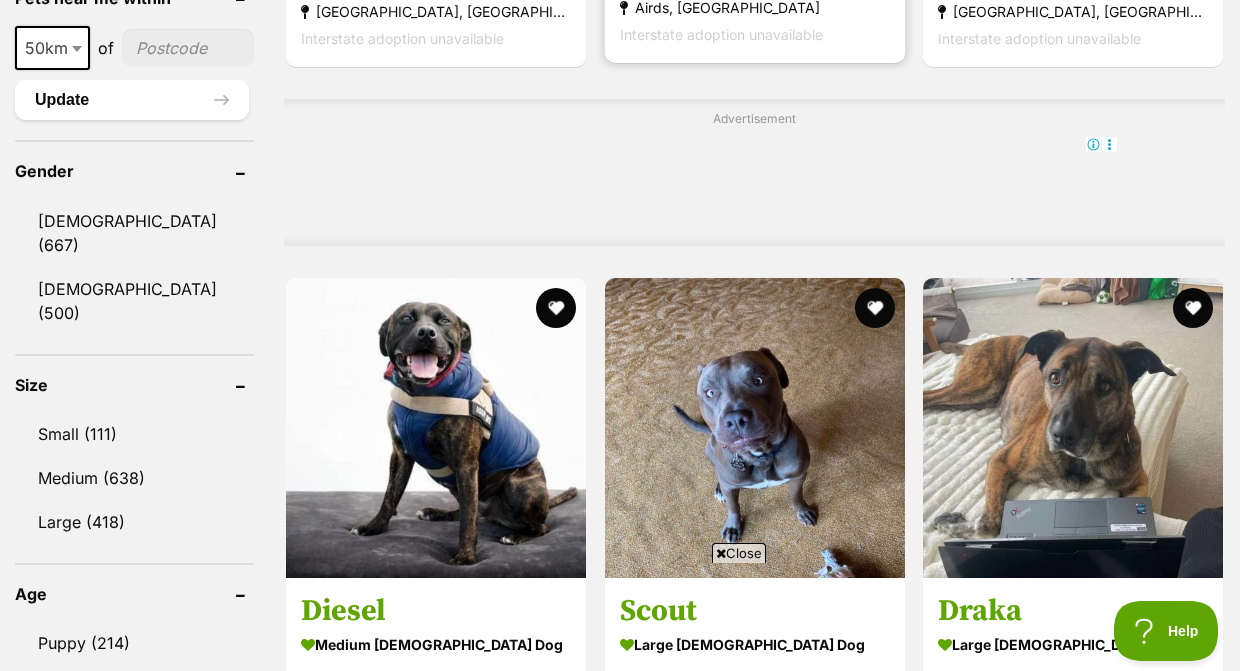 click on "Lucky
medium male Dog
Looking to be Loved
Aberglasslyn, NSW
Interstate adoption unavailable
Molly
small female Dog
Looking to be Loved
Muswellbrook, NSW
Interstate adoption unavailable
Buckley
small male Dog
Looking for love
Lithgow, NSW
Interstate adoption
Cash
medium male Dog
Looking for love
East Maitland, NSW
Interstate adoption unavailable
Bruno
medium male Dog
Looking for love
Airds, NSW
Interstate adoption unavailable
Bosco
large male Dog
Looking for love
Glenmore Park, NSW
Interstate adoption unavailable
Advertisement
Diesel
medium male Dog
Looking for love
St Johns Park, NSW" at bounding box center [754, 1145] 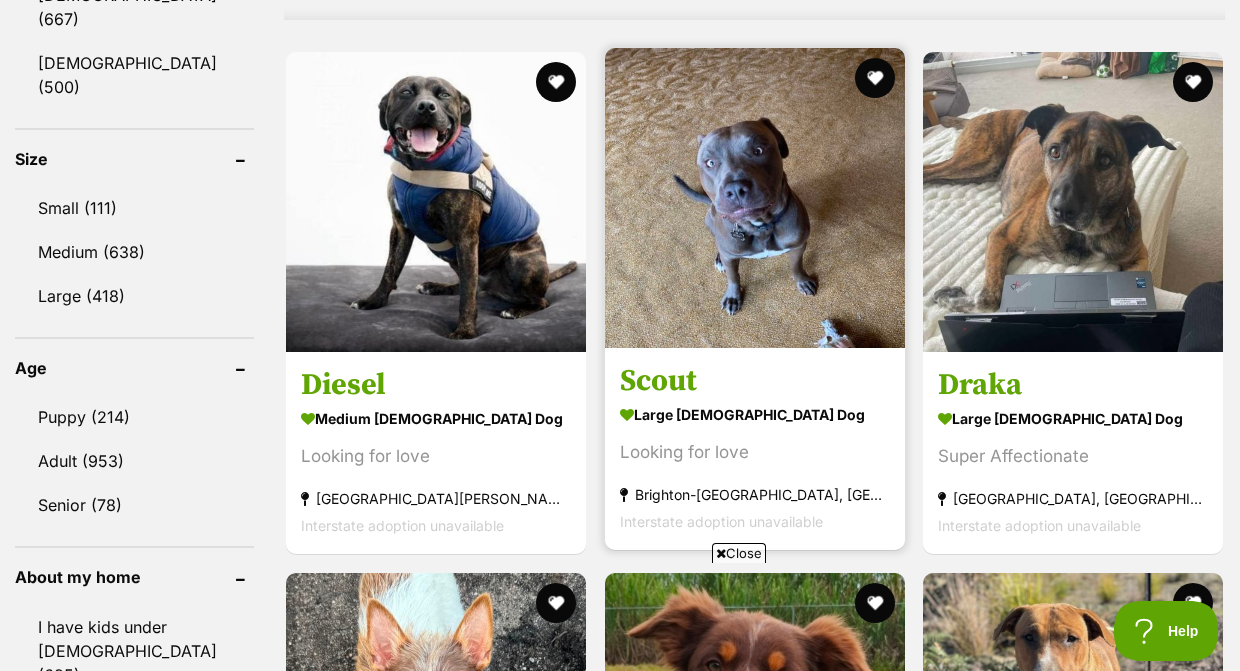 scroll, scrollTop: 0, scrollLeft: 0, axis: both 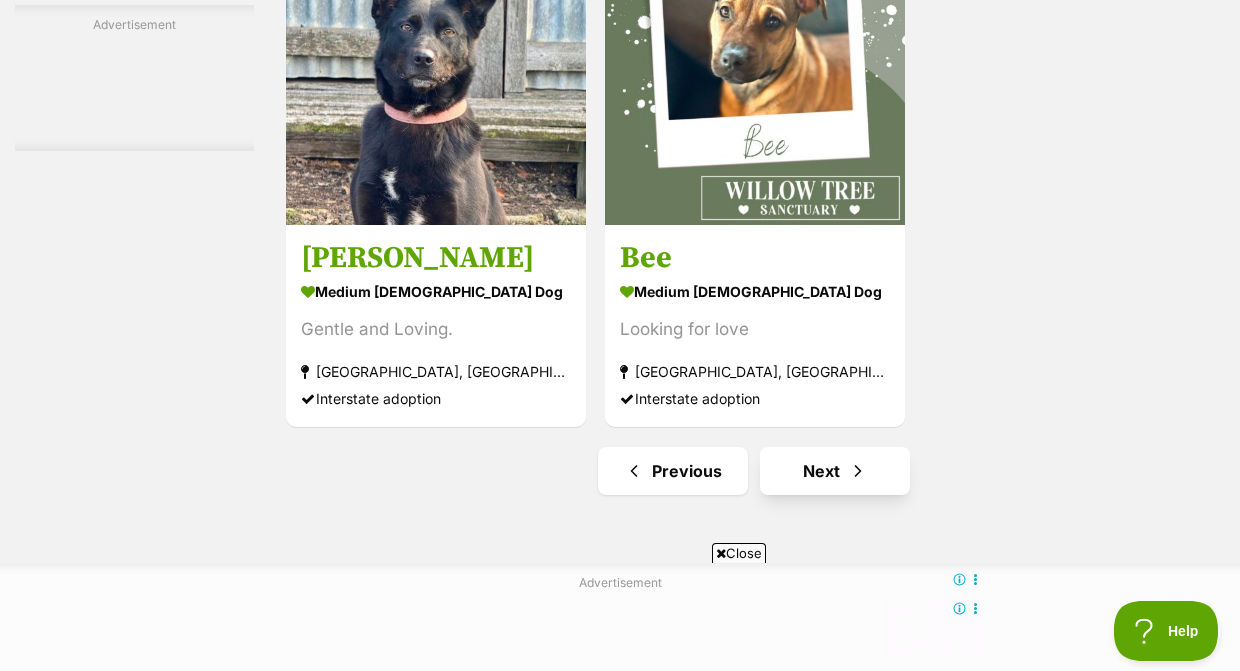 click on "Next" at bounding box center [835, 471] 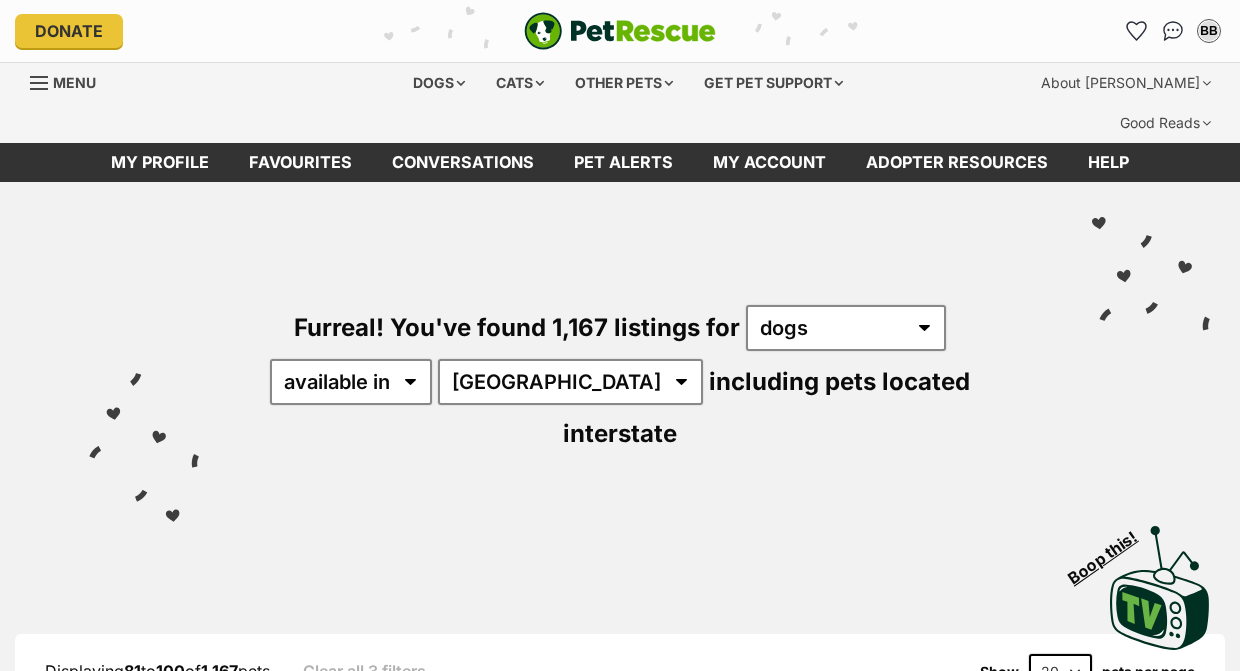 scroll, scrollTop: 0, scrollLeft: 0, axis: both 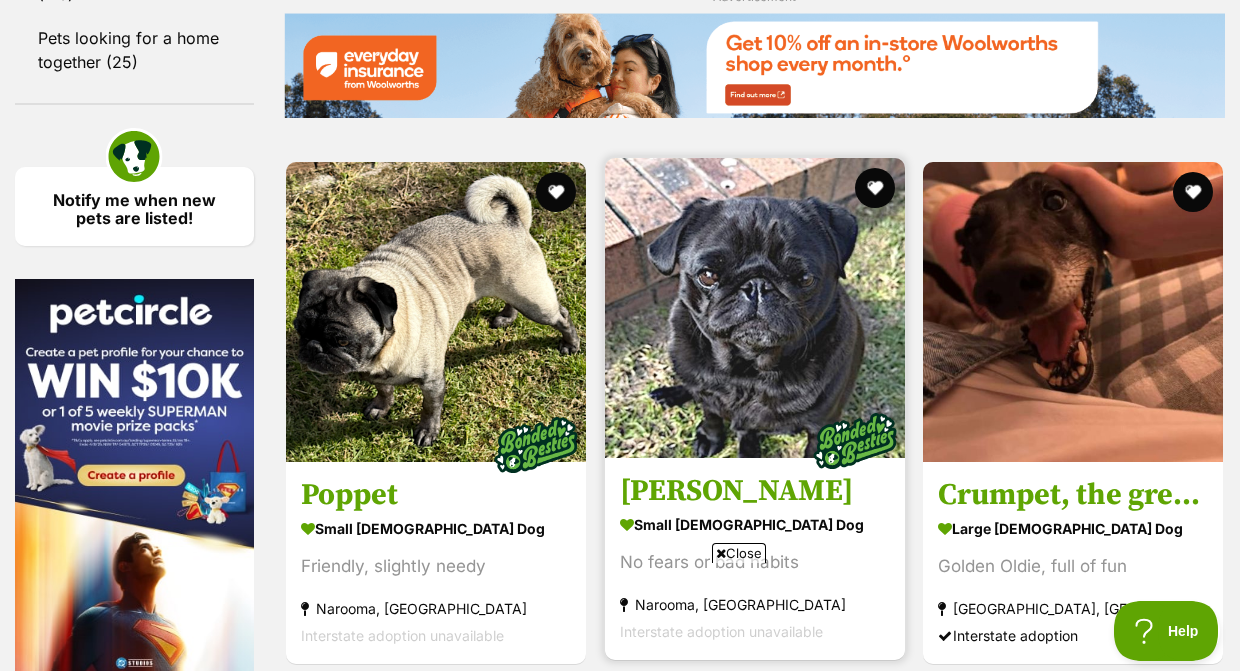 click on "Conrad" at bounding box center (755, 491) 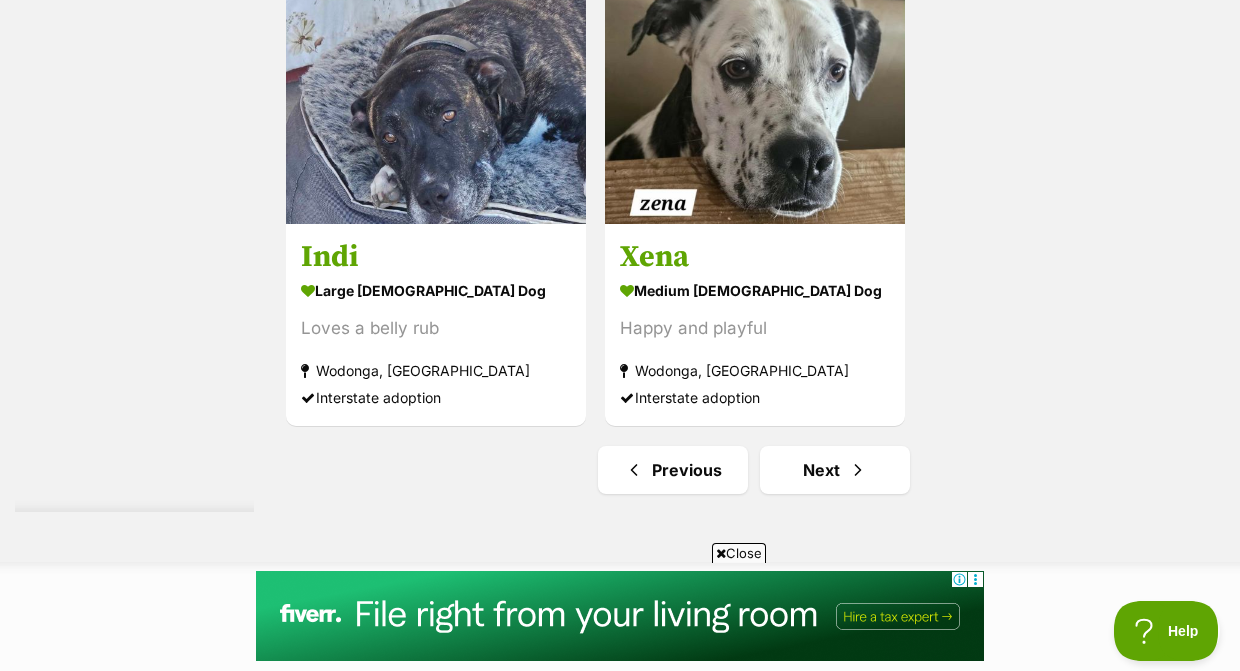 scroll, scrollTop: 4509, scrollLeft: 0, axis: vertical 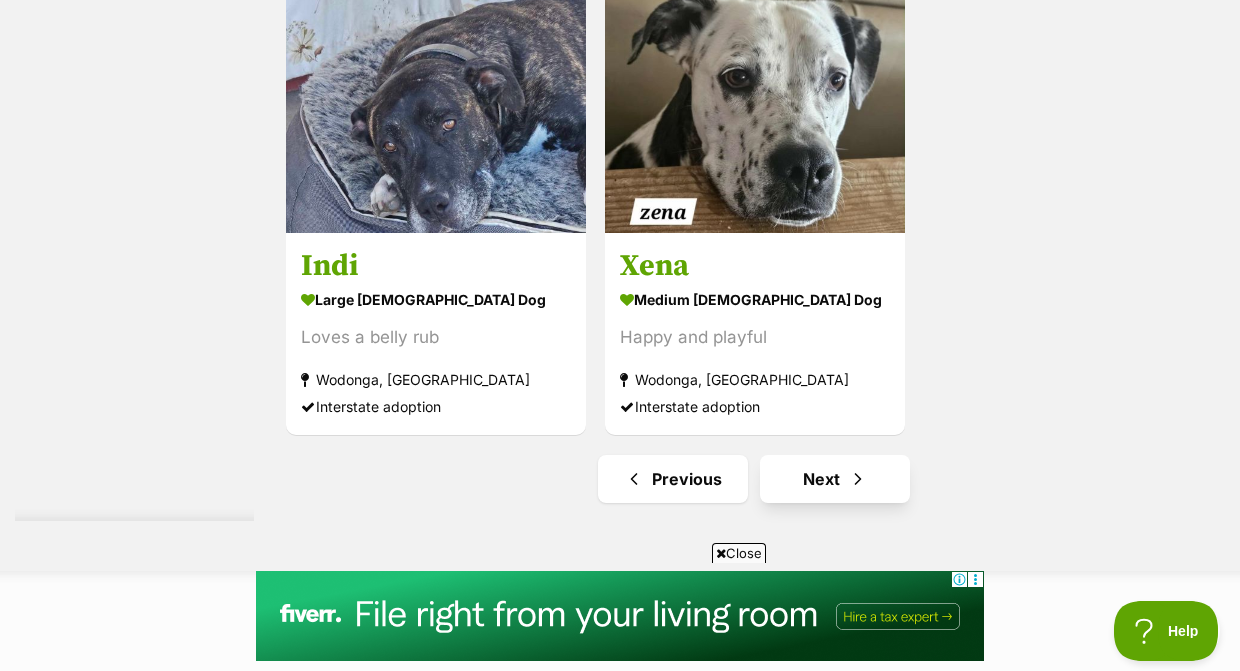 click on "Next" at bounding box center [835, 479] 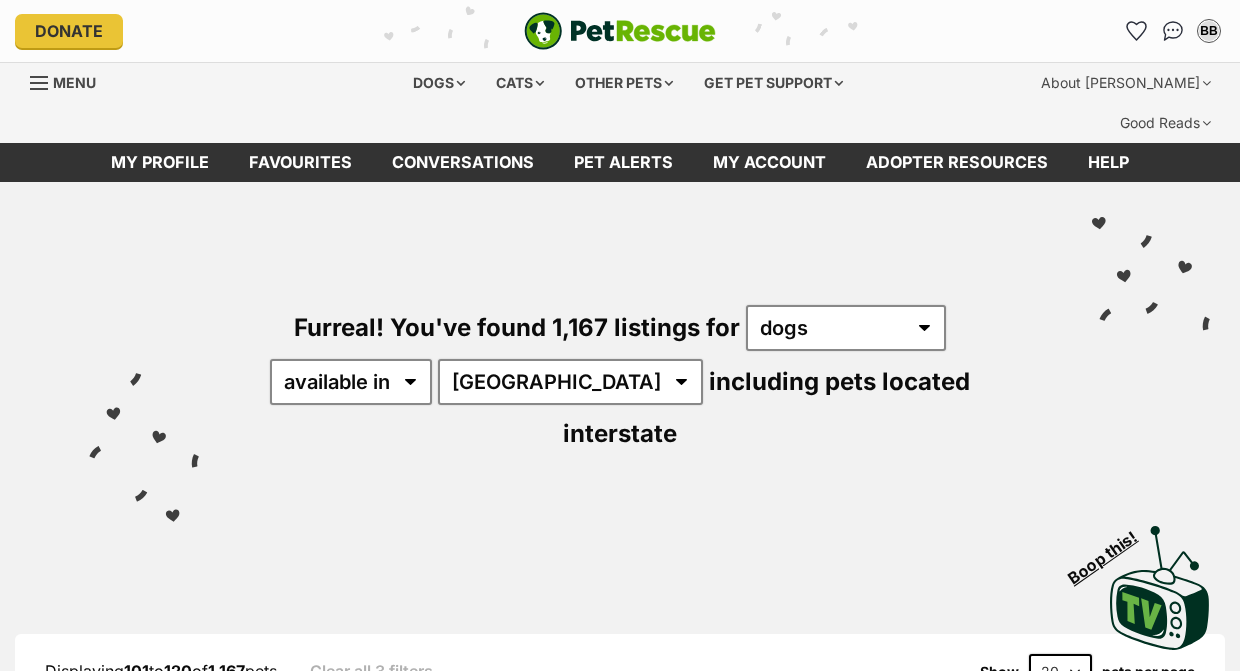 scroll, scrollTop: 0, scrollLeft: 0, axis: both 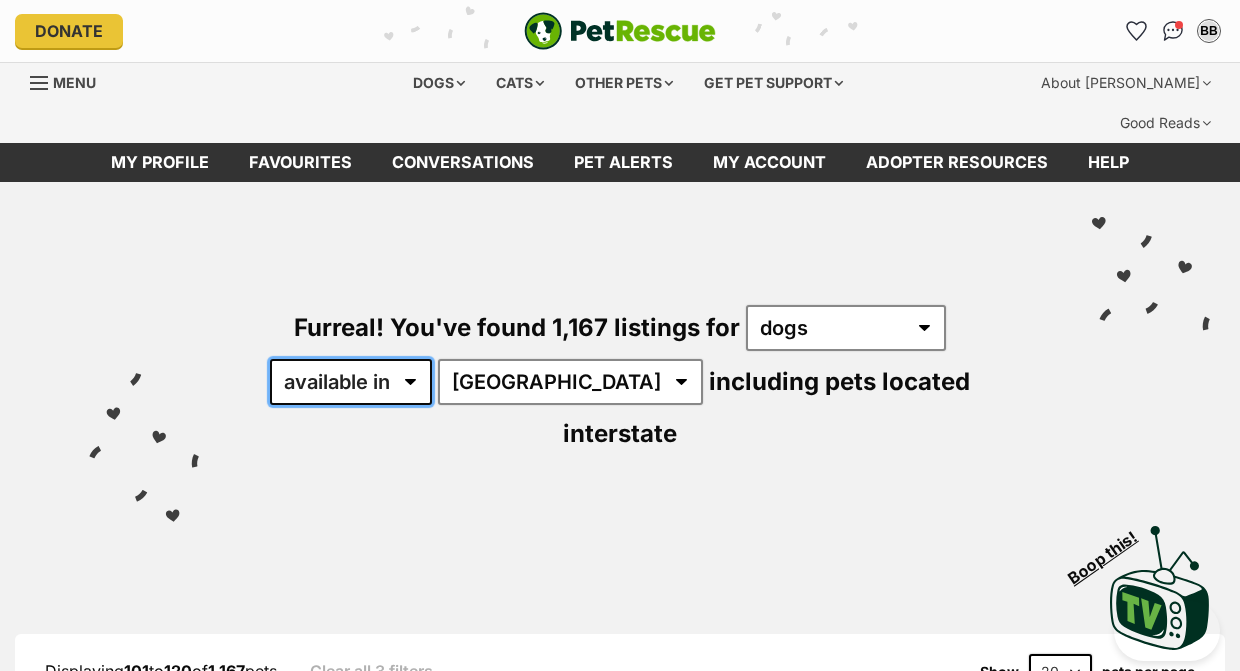 click on "available in
located in" at bounding box center [351, 382] 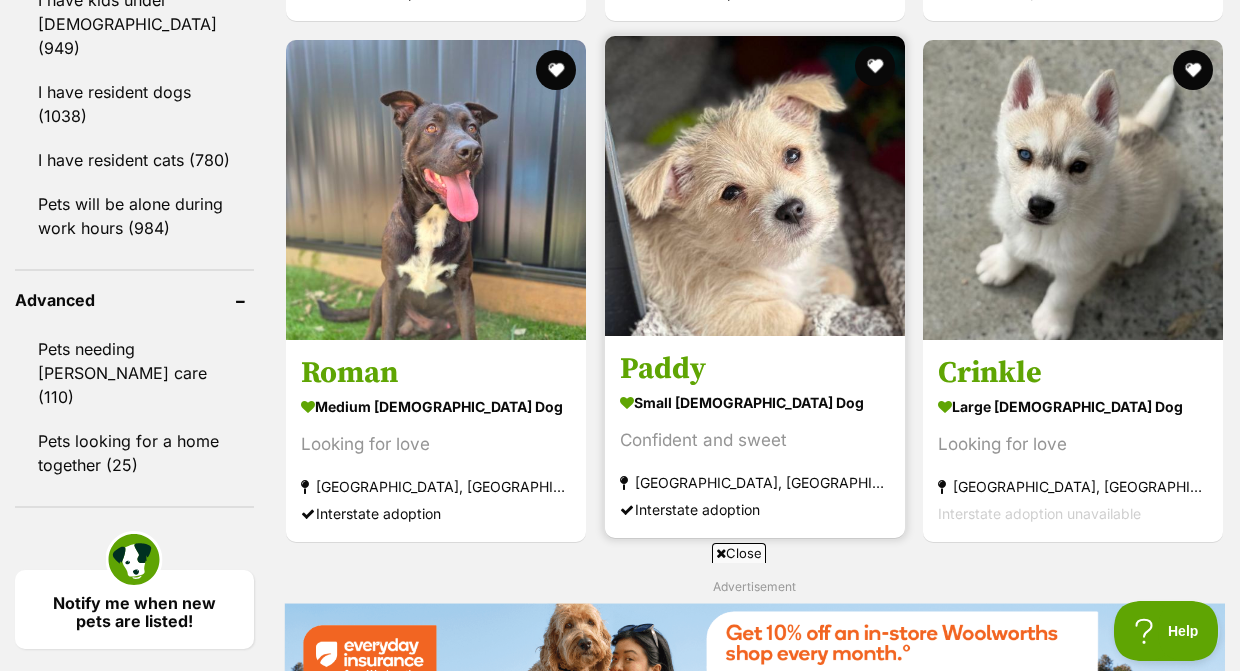 scroll, scrollTop: 0, scrollLeft: 0, axis: both 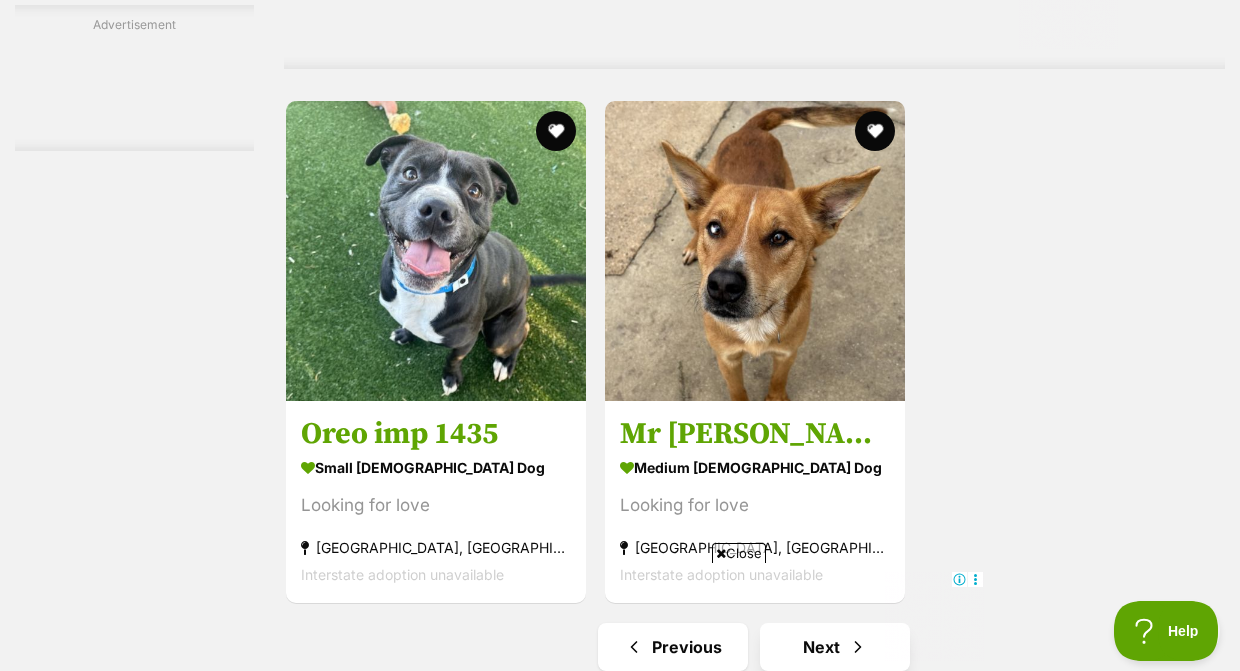 click on "Next" at bounding box center [835, 647] 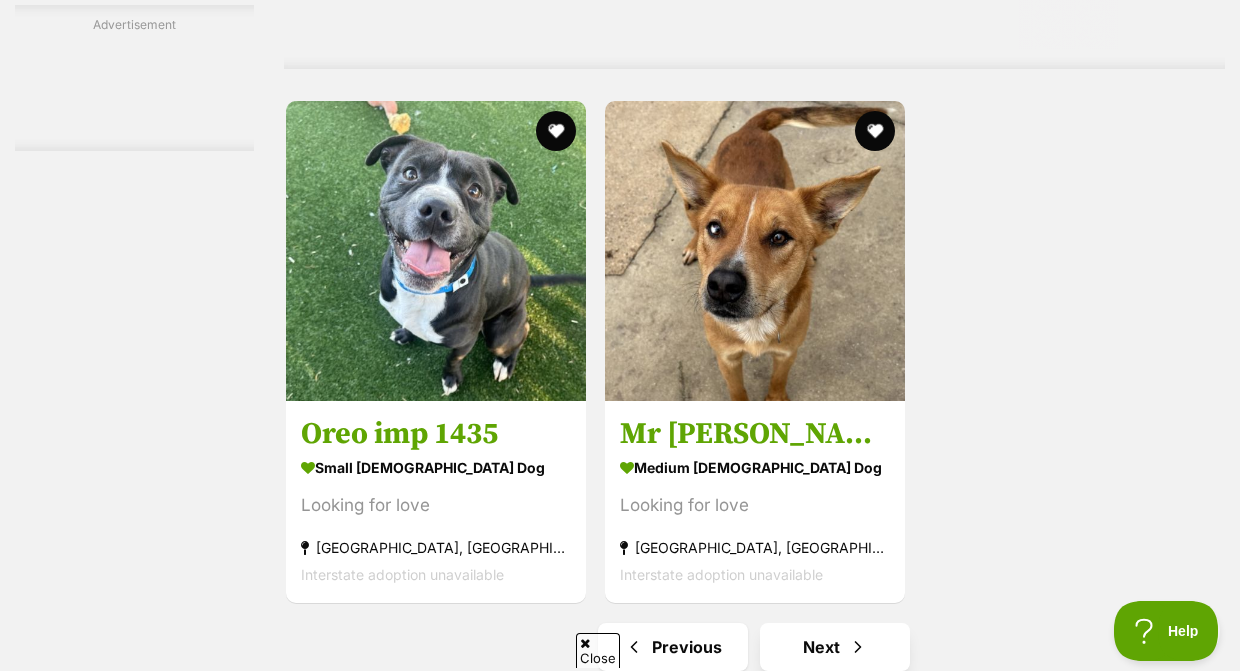 click on "Next" at bounding box center (835, 647) 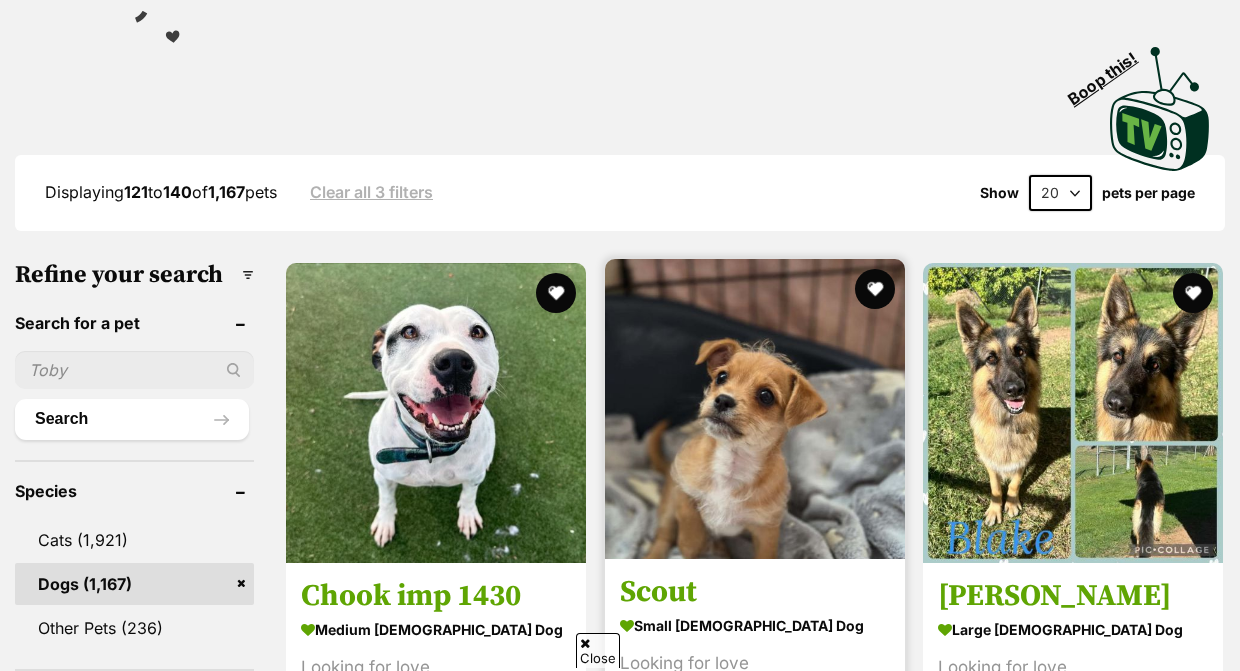 scroll, scrollTop: 479, scrollLeft: 0, axis: vertical 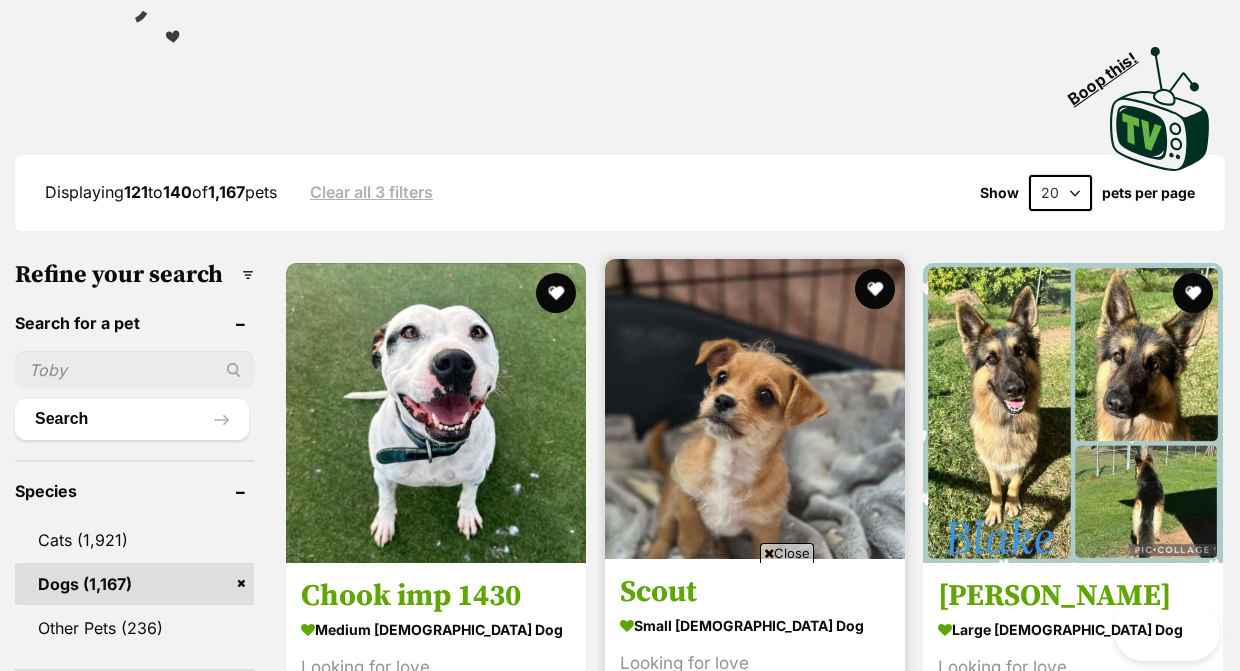click at bounding box center (755, 409) 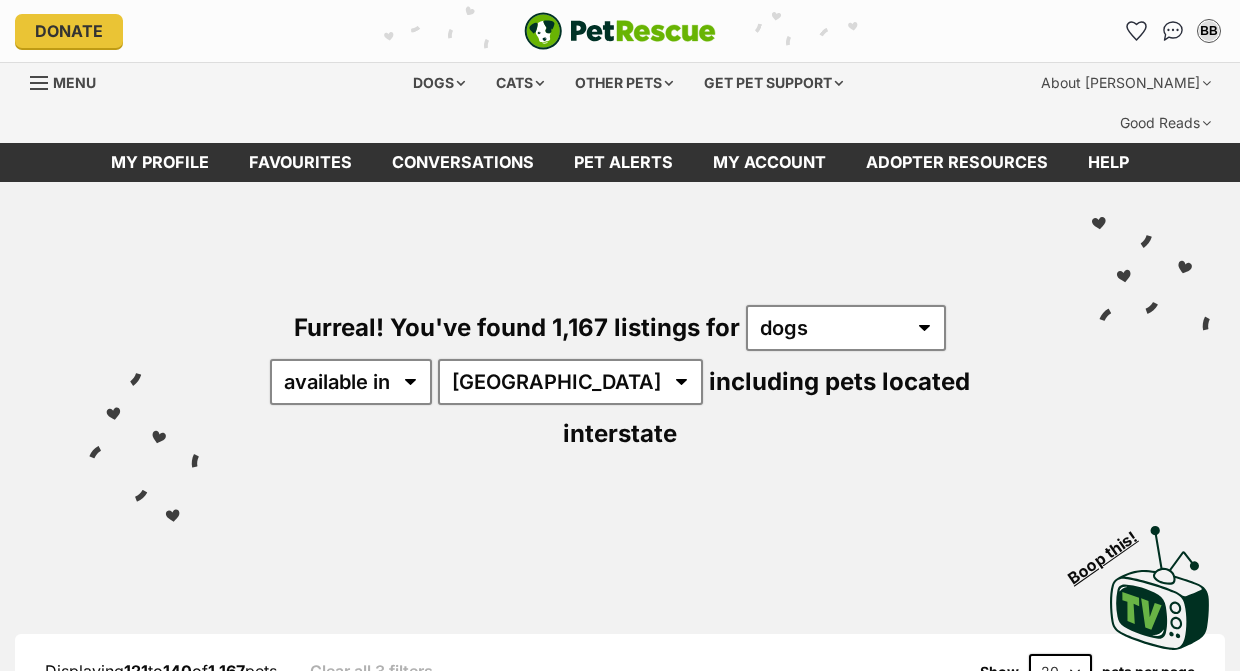 scroll, scrollTop: 0, scrollLeft: 0, axis: both 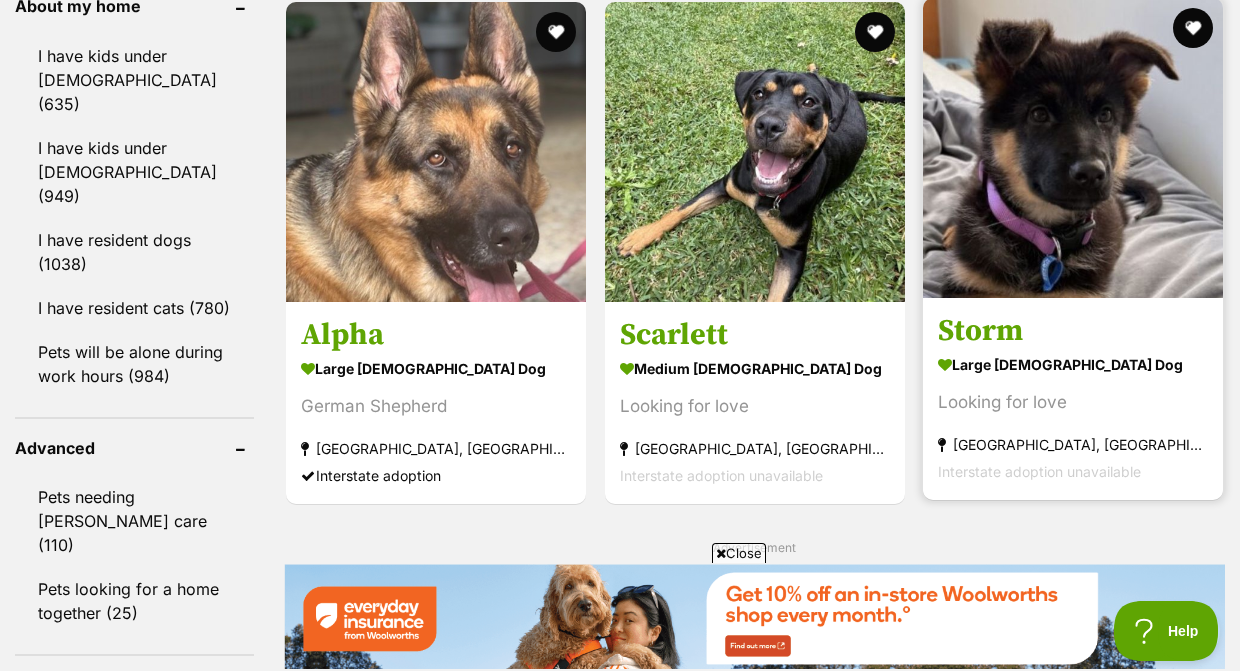 click at bounding box center (1073, 148) 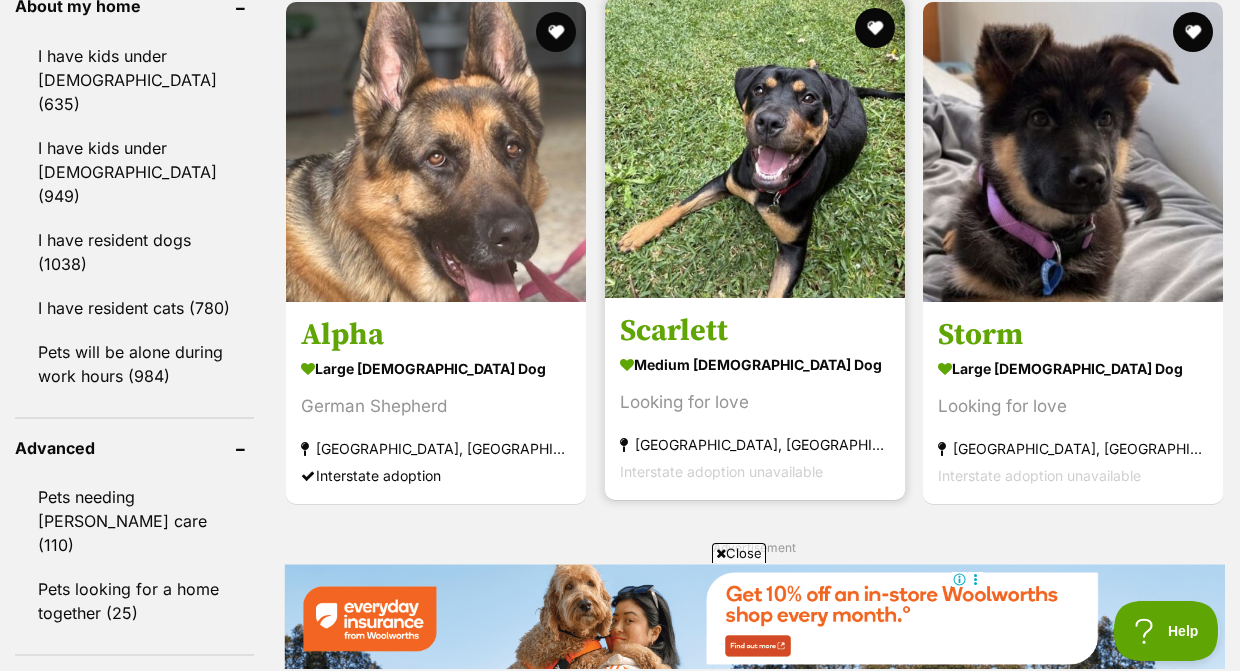scroll, scrollTop: 0, scrollLeft: 0, axis: both 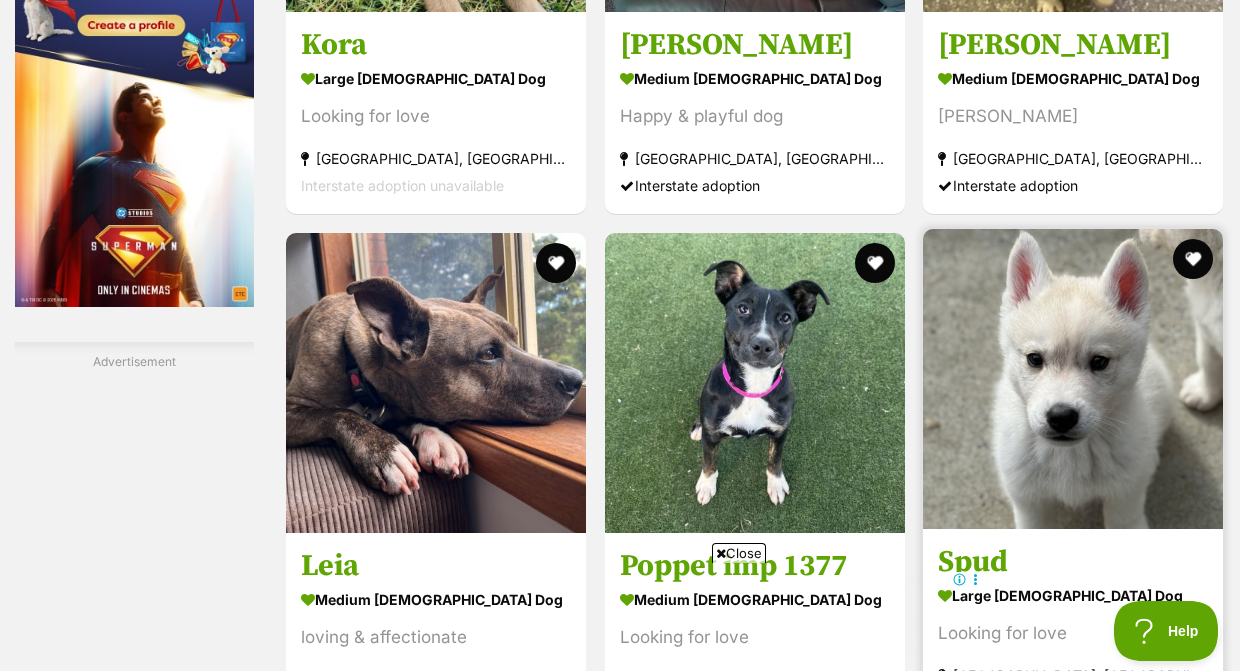 click at bounding box center (1073, 379) 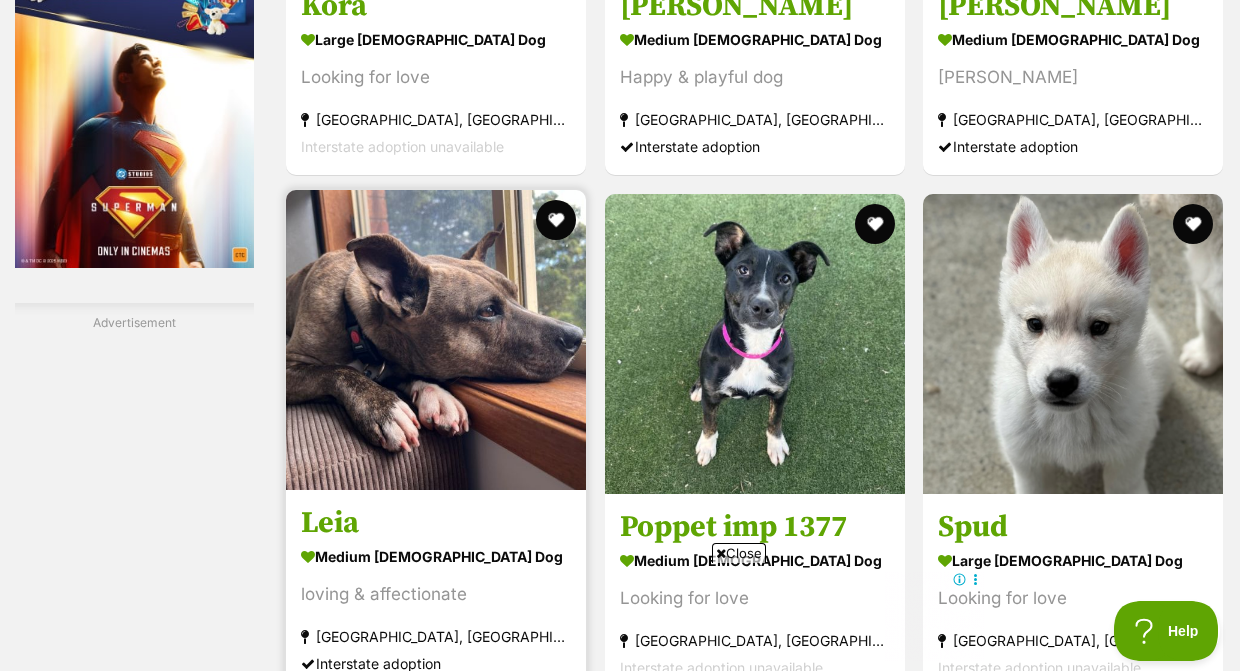scroll, scrollTop: 3668, scrollLeft: 0, axis: vertical 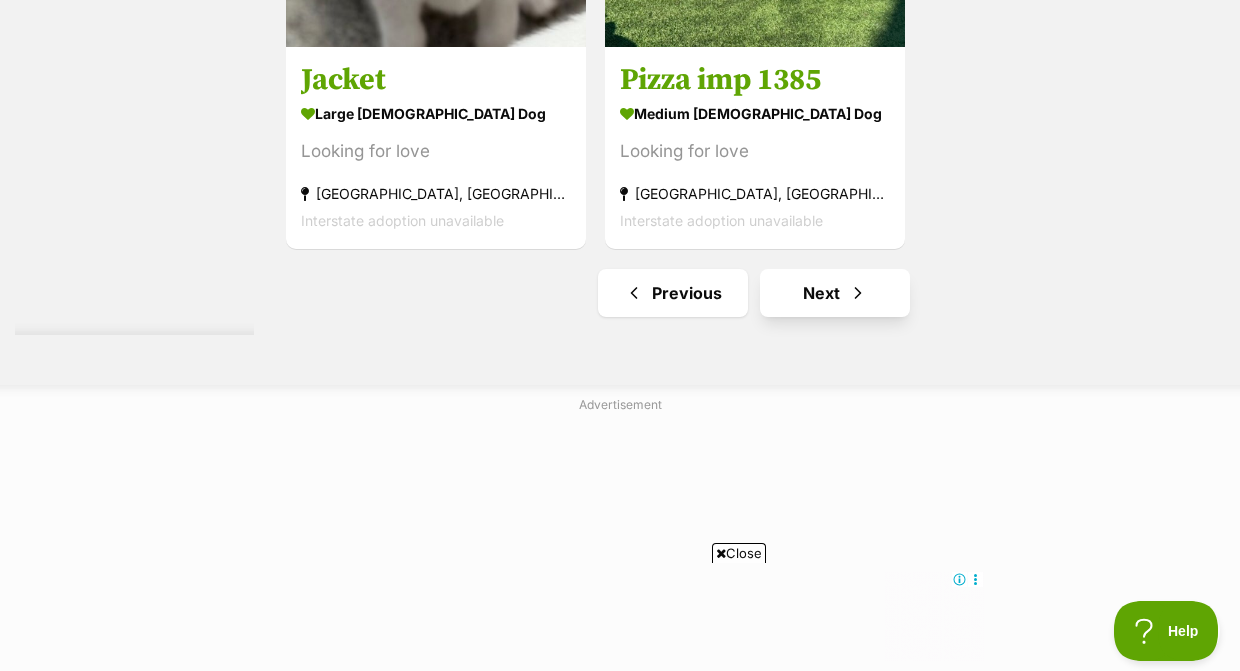 click on "Next" at bounding box center [835, 293] 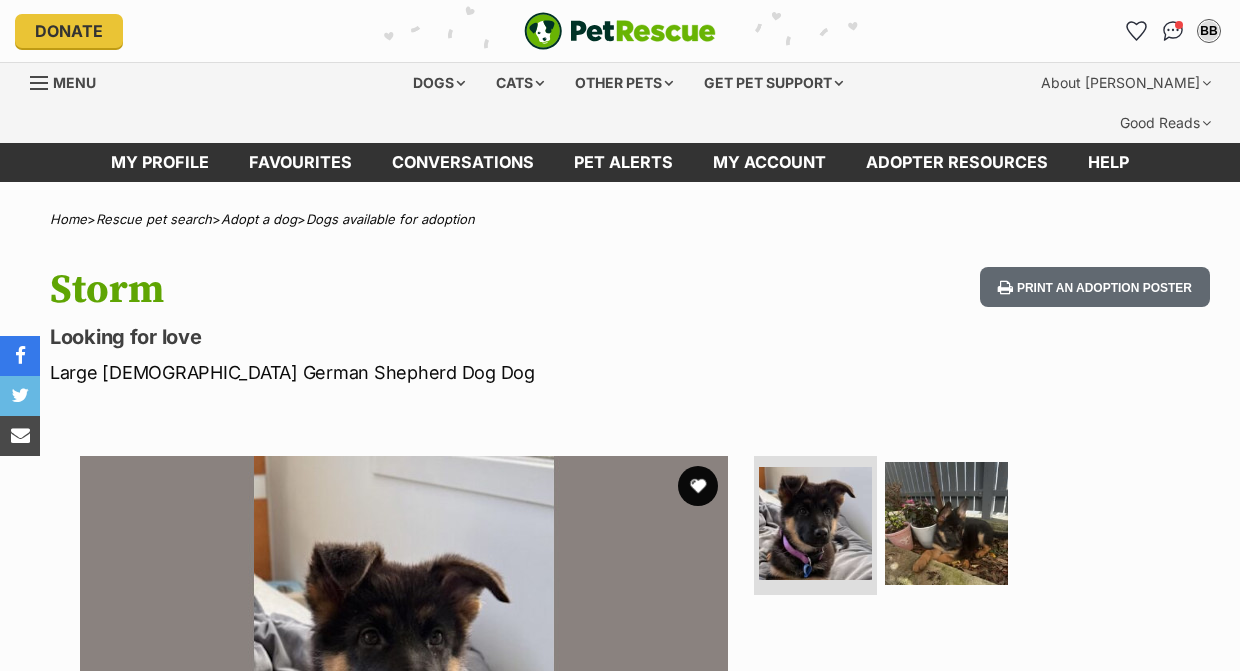 scroll, scrollTop: 0, scrollLeft: 0, axis: both 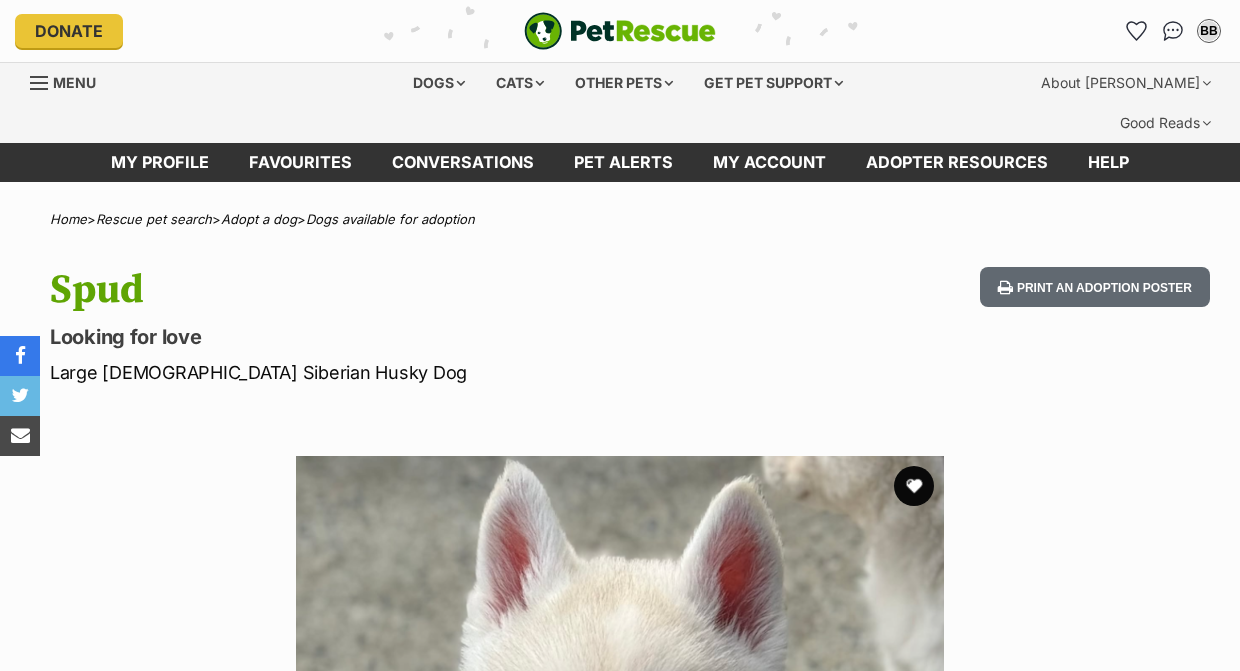 click on "Print an adoption poster" at bounding box center (1091, 326) 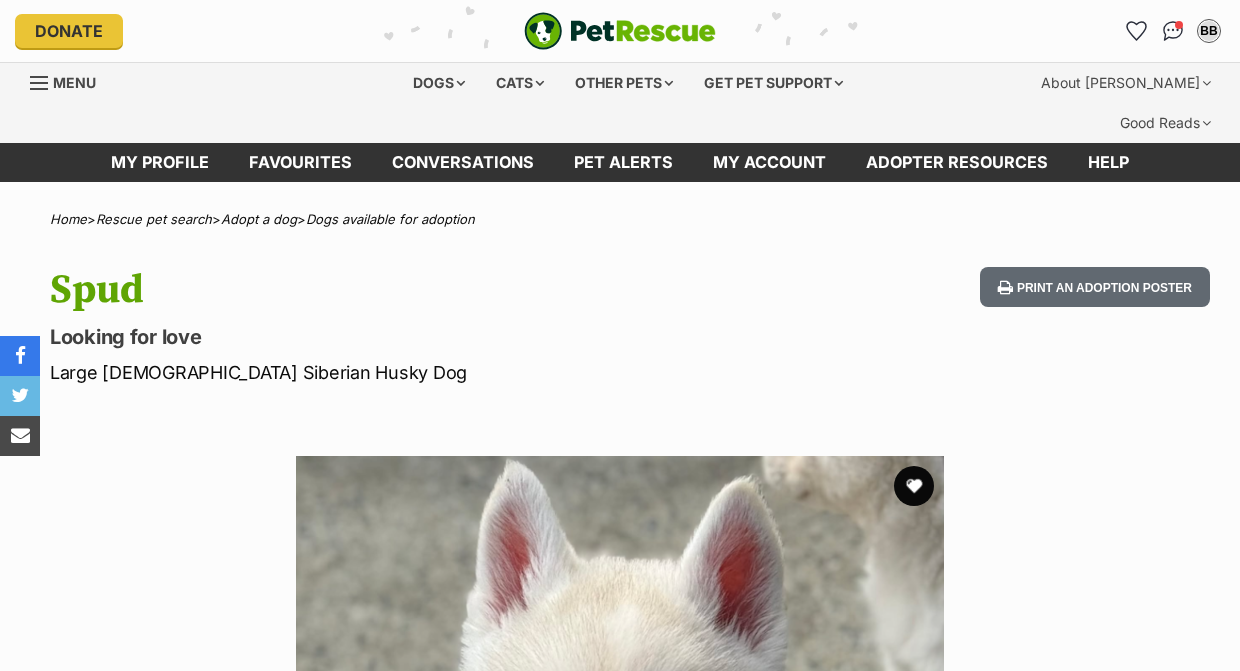 scroll, scrollTop: 0, scrollLeft: 0, axis: both 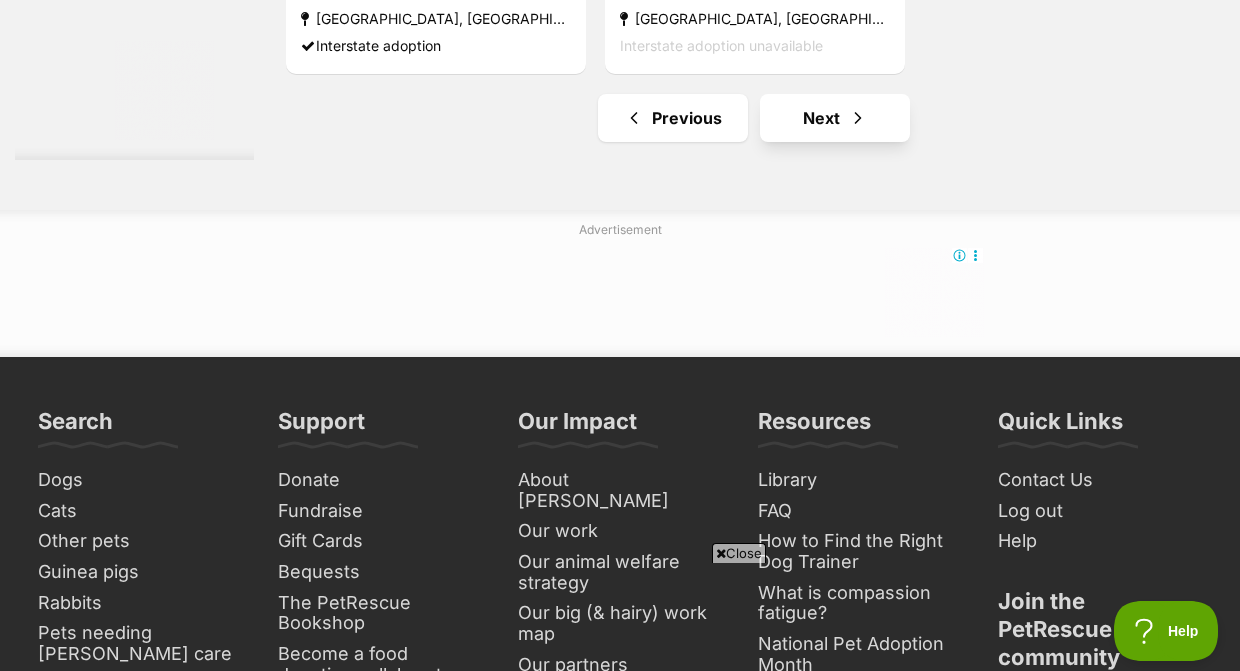 click on "Next" at bounding box center [835, 118] 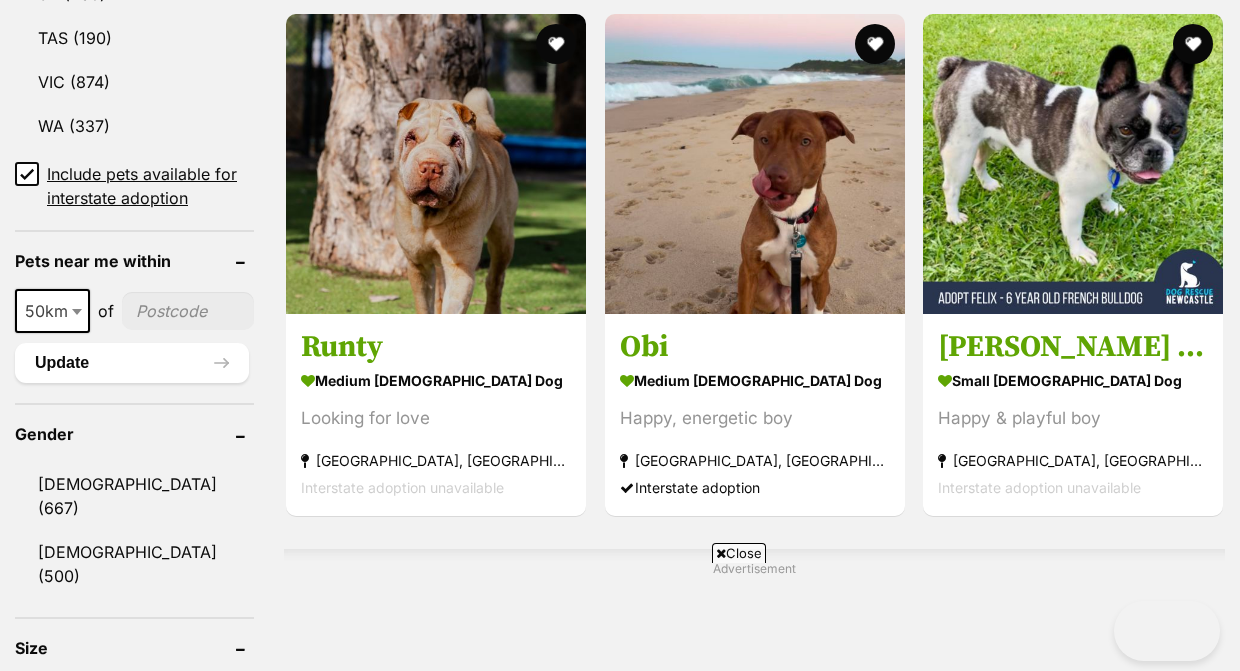 scroll, scrollTop: 1845, scrollLeft: 0, axis: vertical 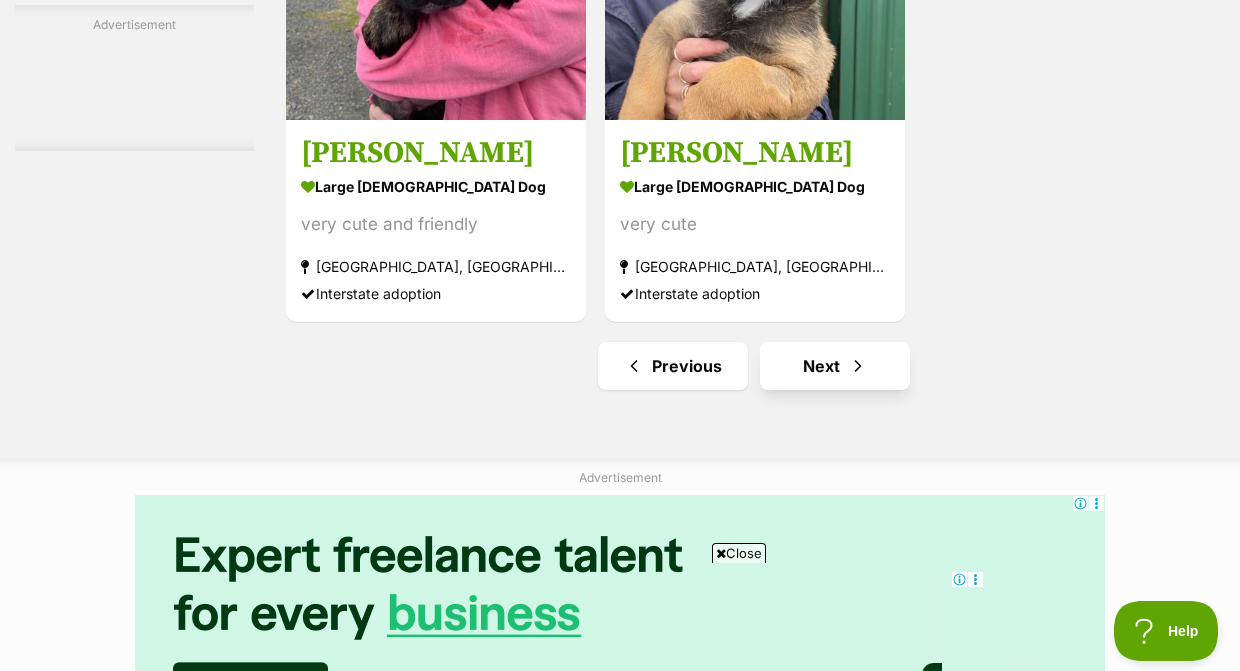click on "Next" at bounding box center [835, 366] 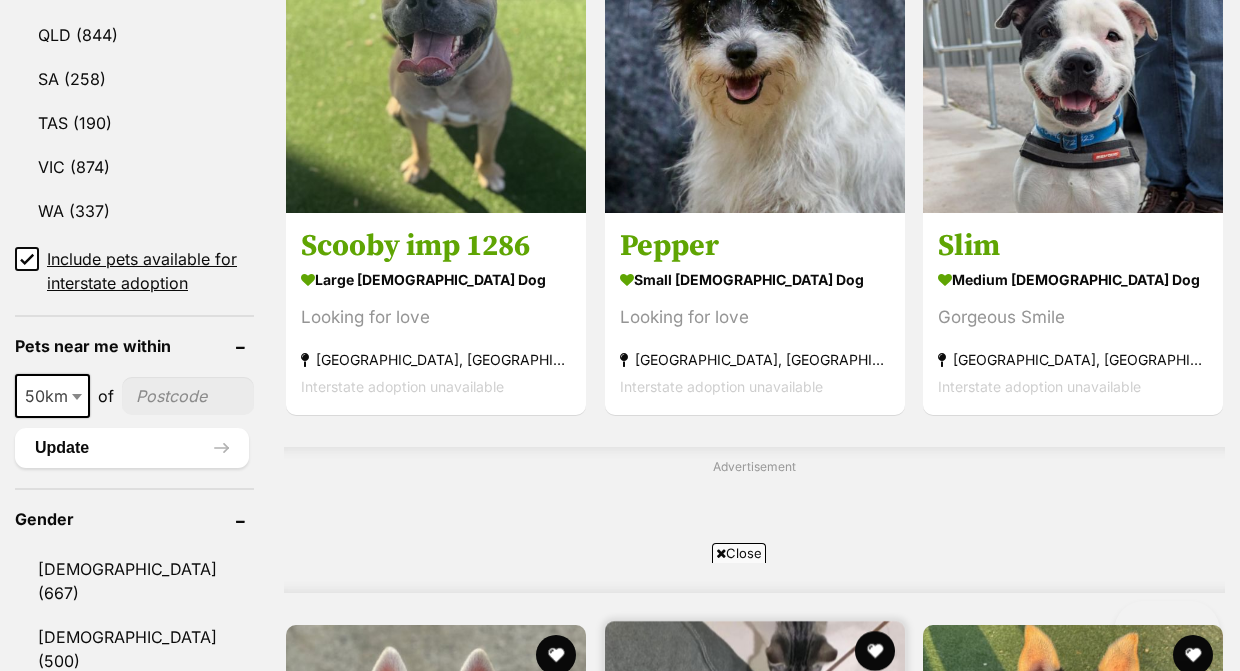 scroll, scrollTop: 1791, scrollLeft: 0, axis: vertical 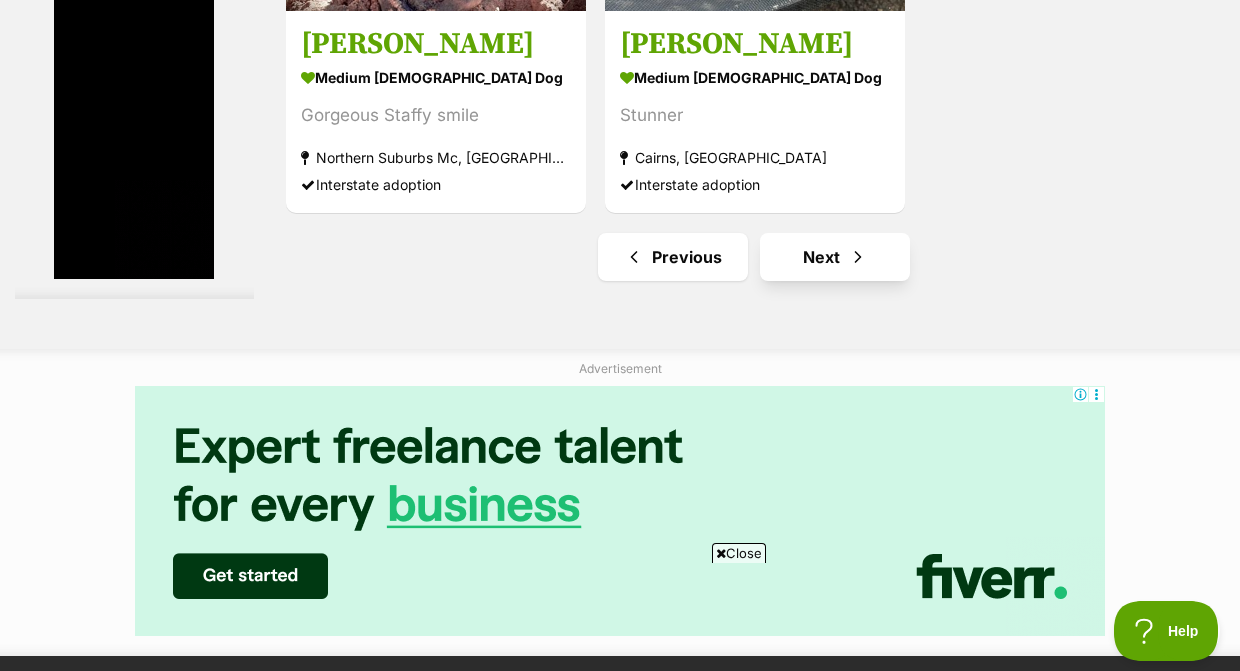click on "Next" at bounding box center (835, 257) 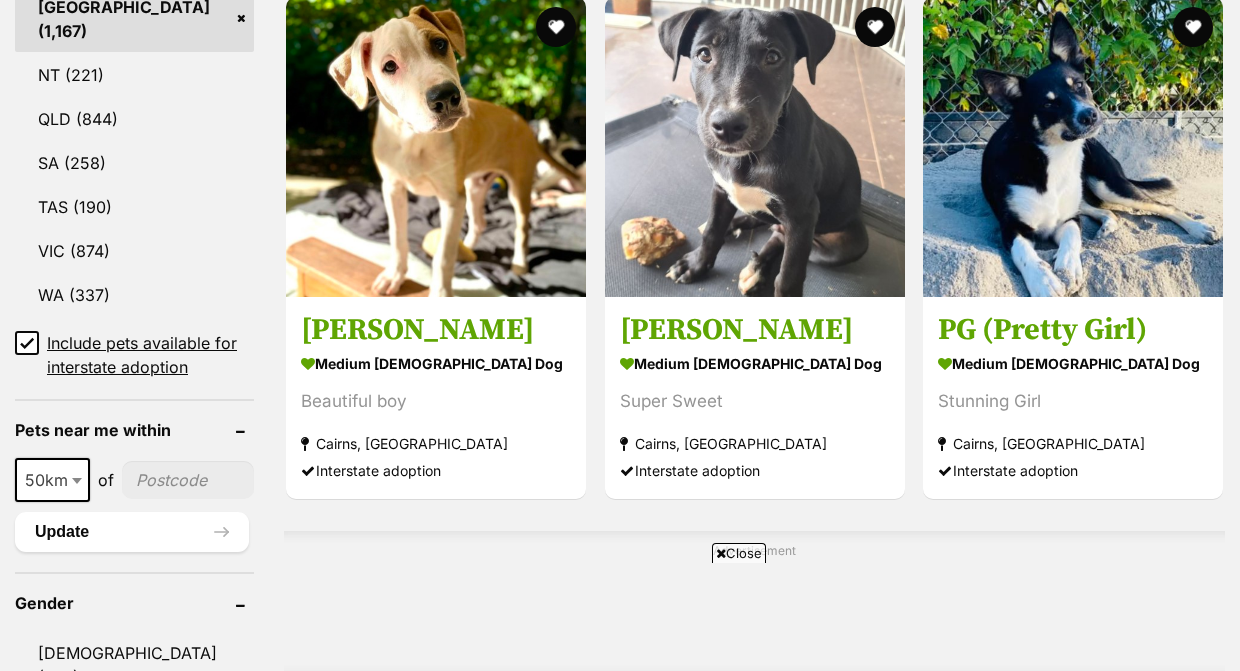 scroll, scrollTop: 0, scrollLeft: 0, axis: both 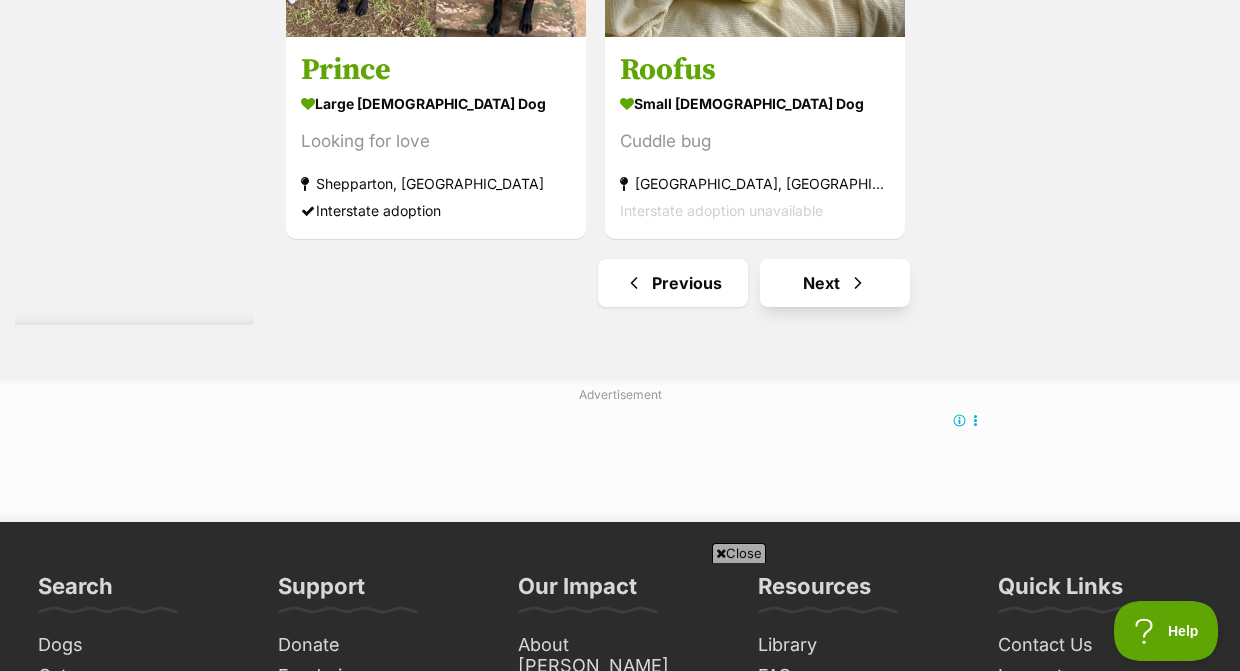 click on "Next" at bounding box center [835, 283] 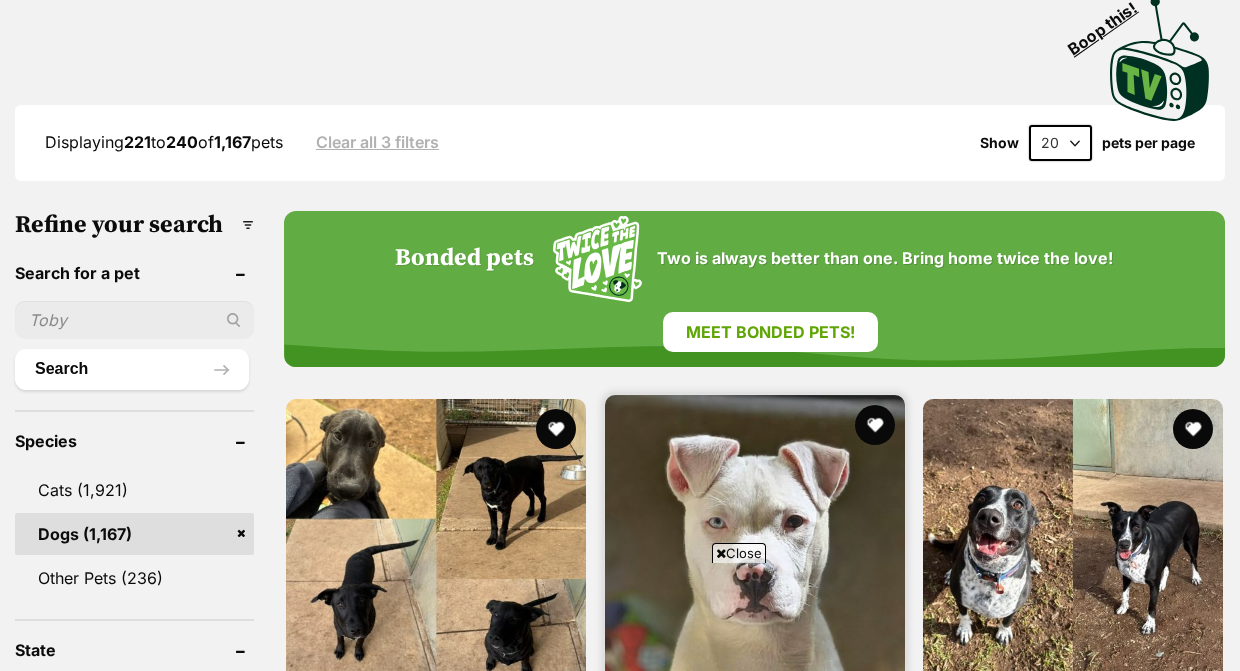 scroll, scrollTop: 542, scrollLeft: 0, axis: vertical 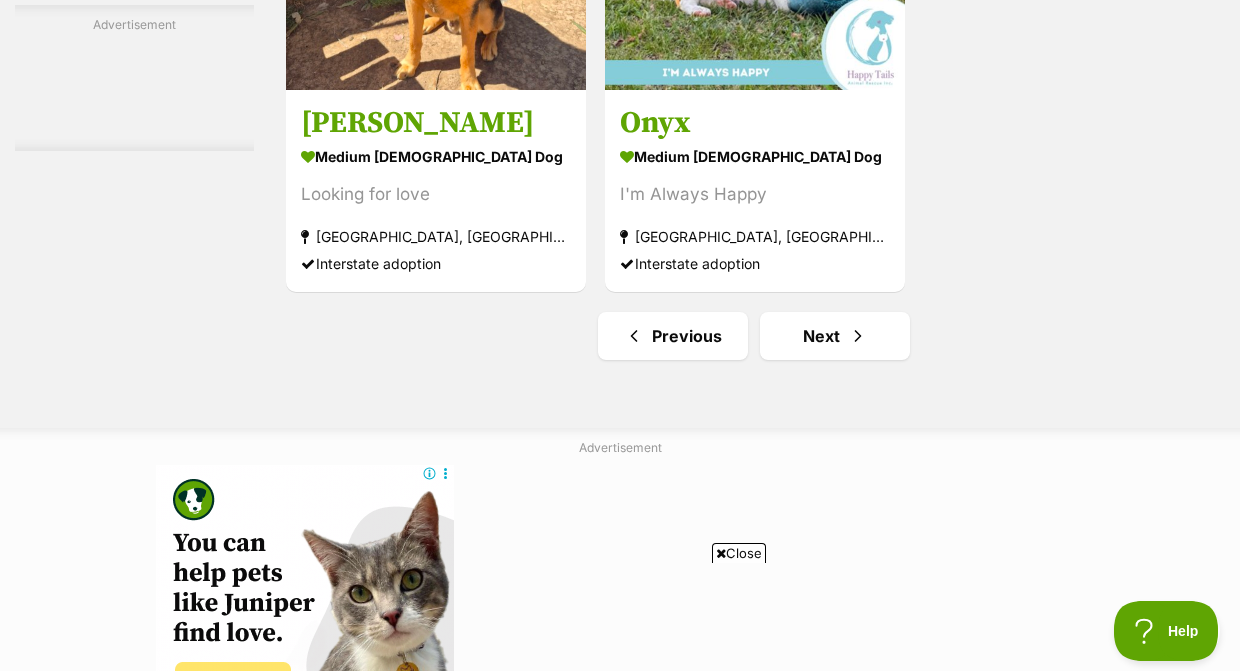 click on "Bonded pets
Two is always better than one. Bring home twice the love!
Meet bonded pets!
Scorpion
large male Dog
Looking for love
Shepparton, VIC
Interstate adoption
Roley
medium male Dog
Looking for love
Cordeaux Heights, NSW
Interstate adoption unavailable
Misha
medium female Dog
Looking for love
Shepparton, VIC
Interstate adoption
Pepper
small male Dog
Very affectionate
Cronulla, NSW
Interstate adoption
Apollo
large male Dog
Looking for love
Shepparton, VIC
Interstate adoption
Caesar
small male Dog
Happy chappy
Kirrawee, NSW
Interstate adoption unavailable
Advertisement
Chip
small male Dog" at bounding box center [754, -1859] 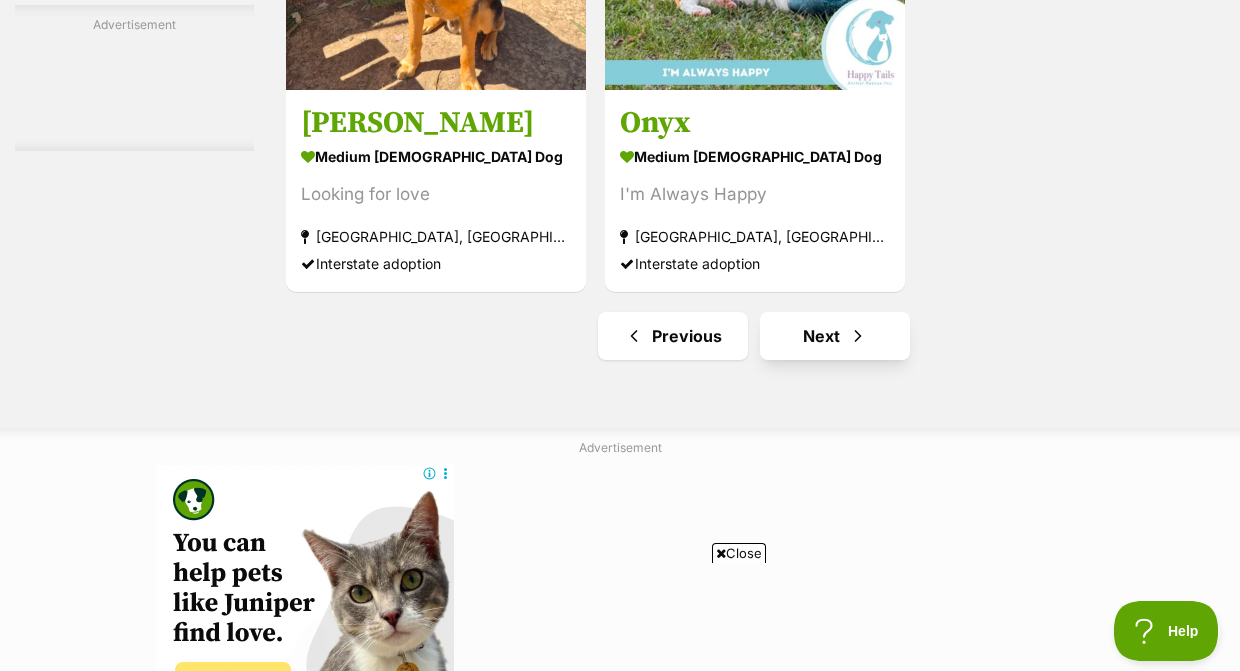 click on "Next" at bounding box center (835, 336) 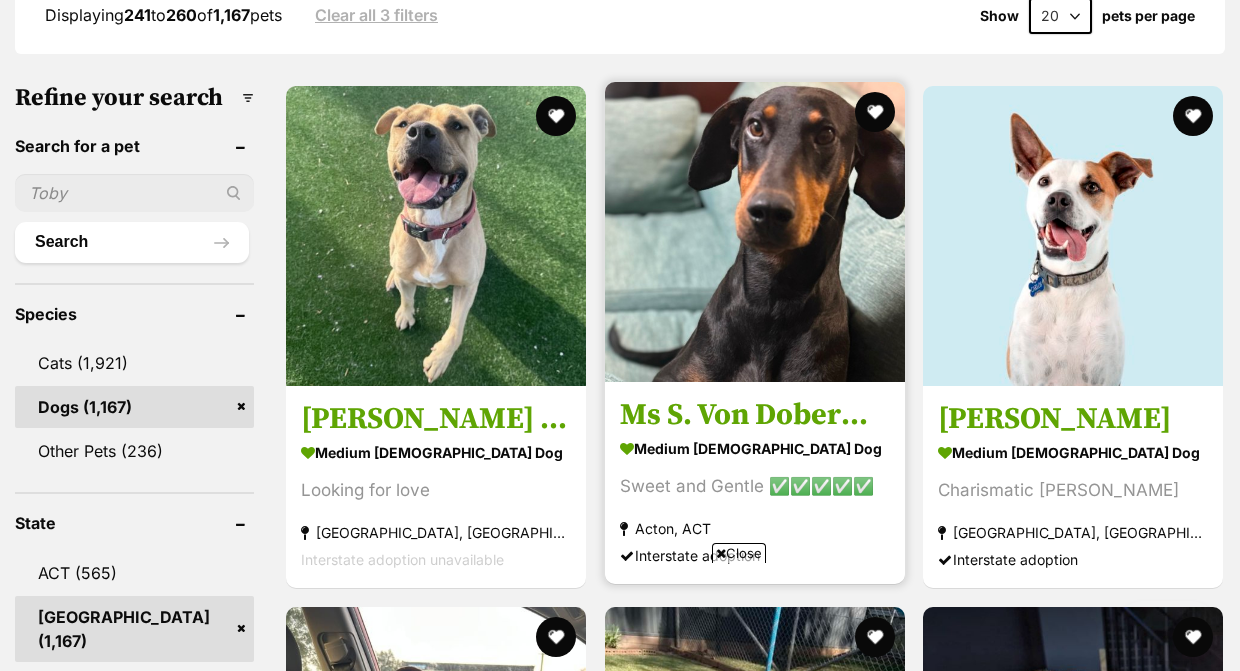 scroll, scrollTop: 2594, scrollLeft: 0, axis: vertical 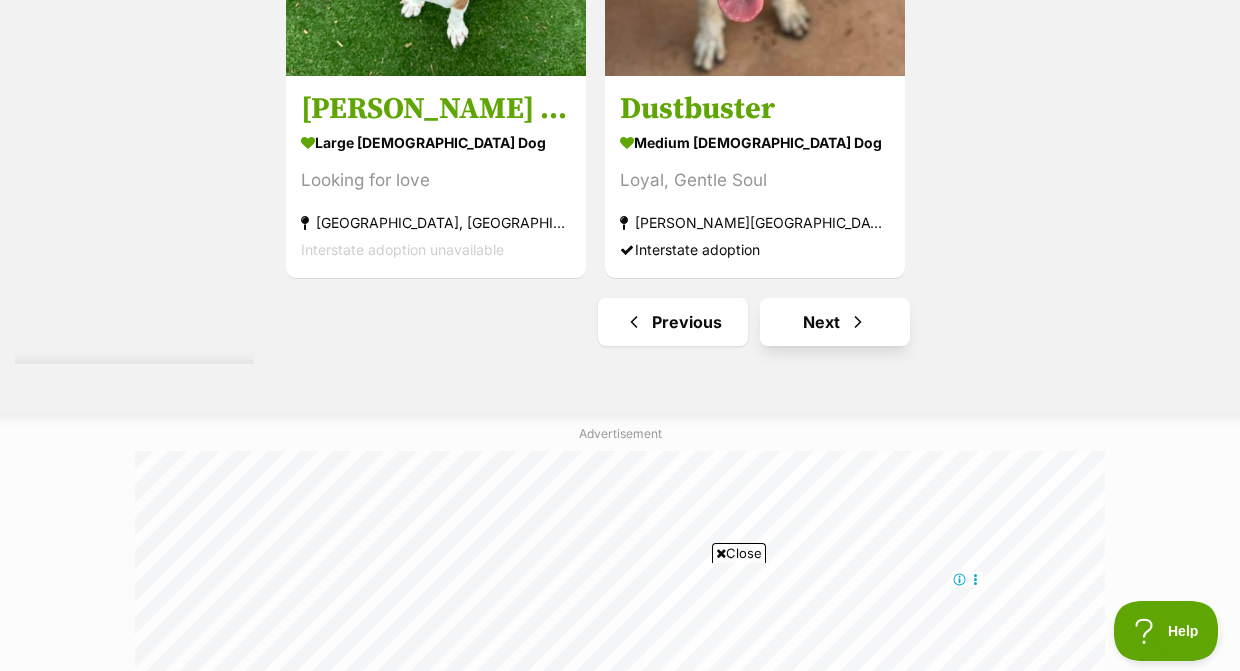 click on "Next" at bounding box center (835, 322) 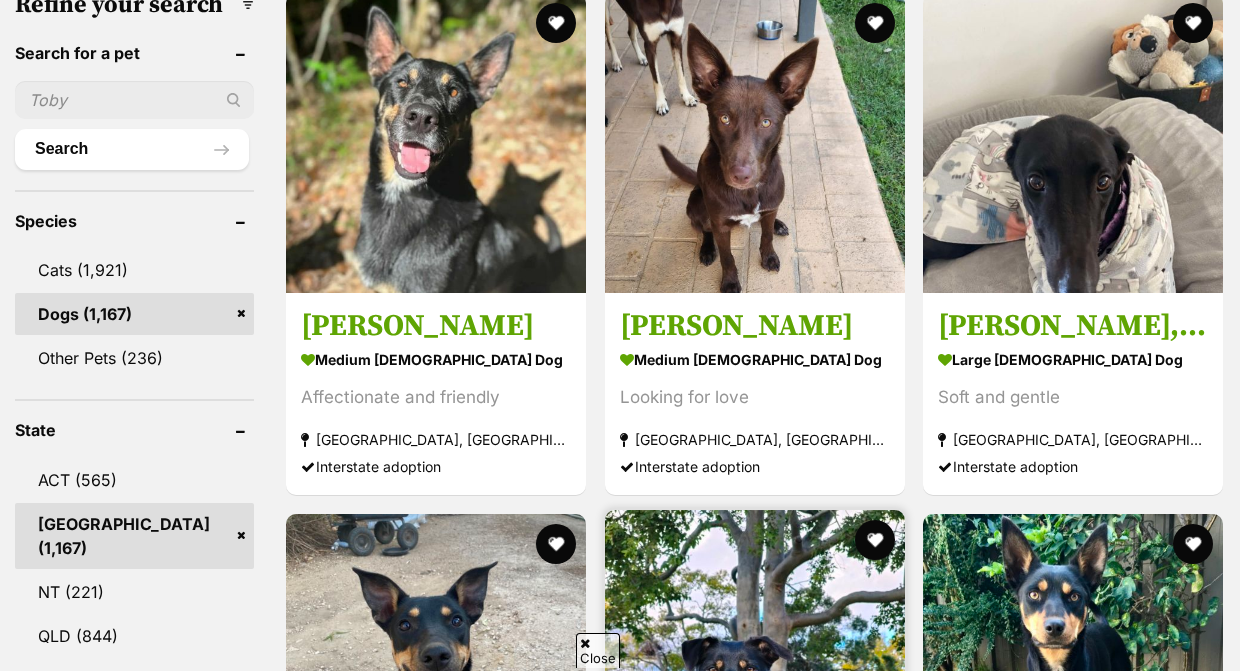 scroll, scrollTop: 1053, scrollLeft: 0, axis: vertical 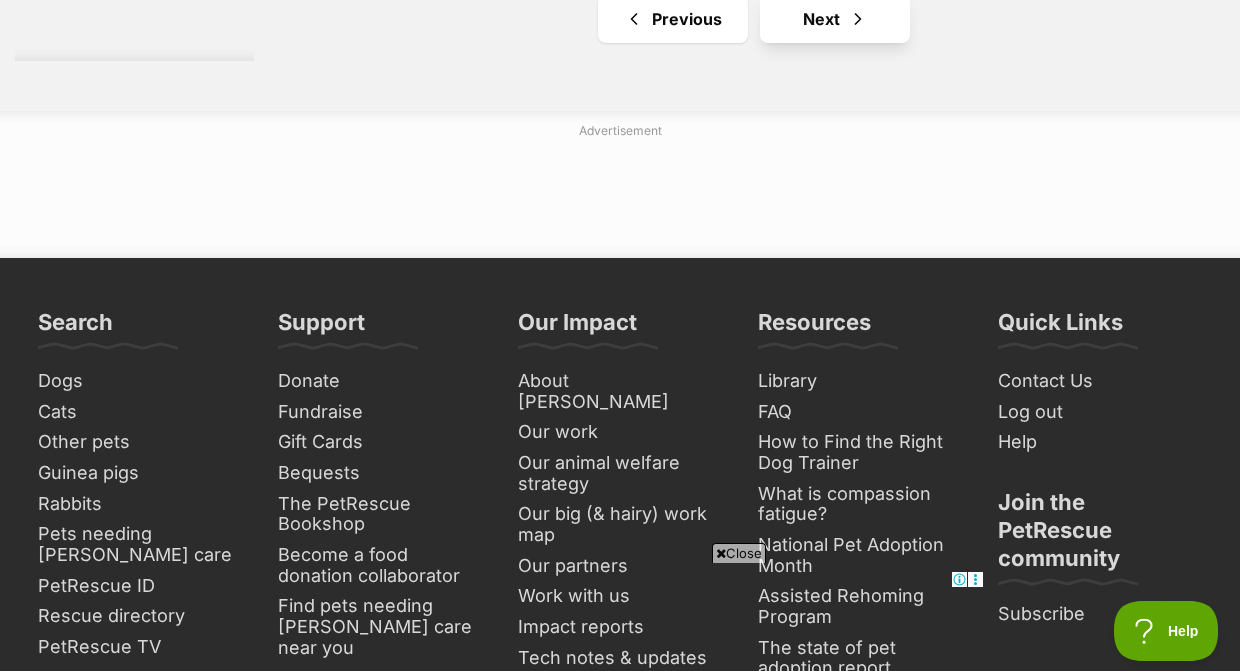 click on "Next" at bounding box center (835, 19) 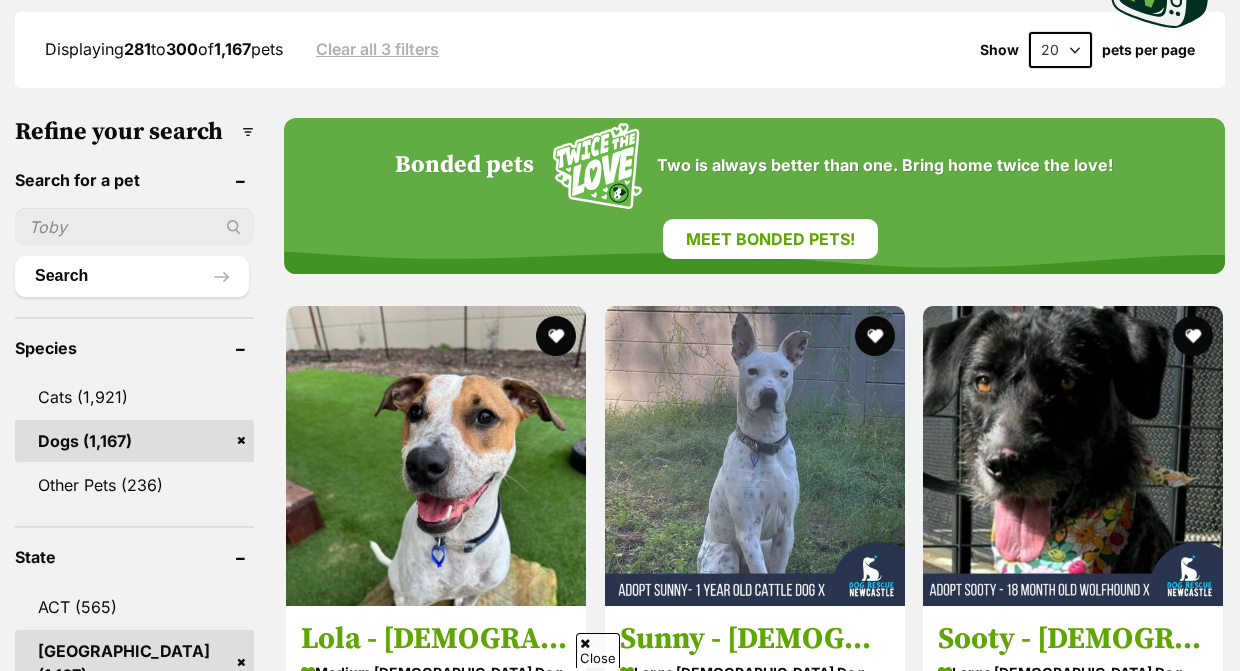 scroll, scrollTop: 912, scrollLeft: 0, axis: vertical 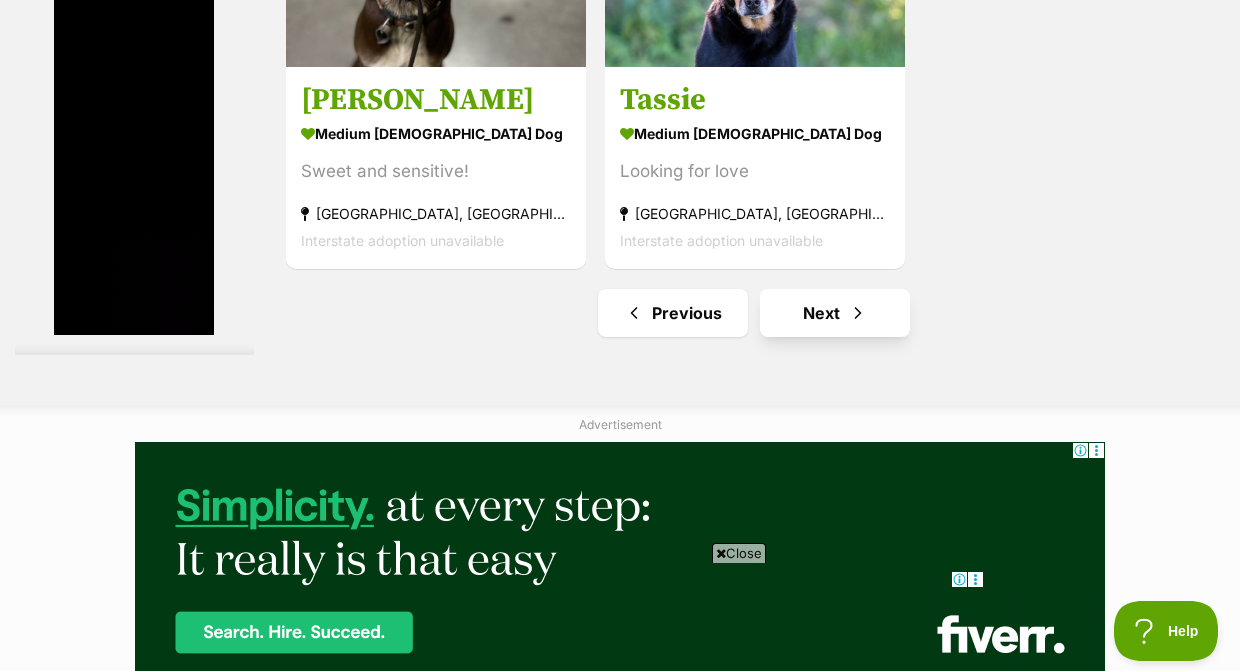 click on "Next" at bounding box center [835, 313] 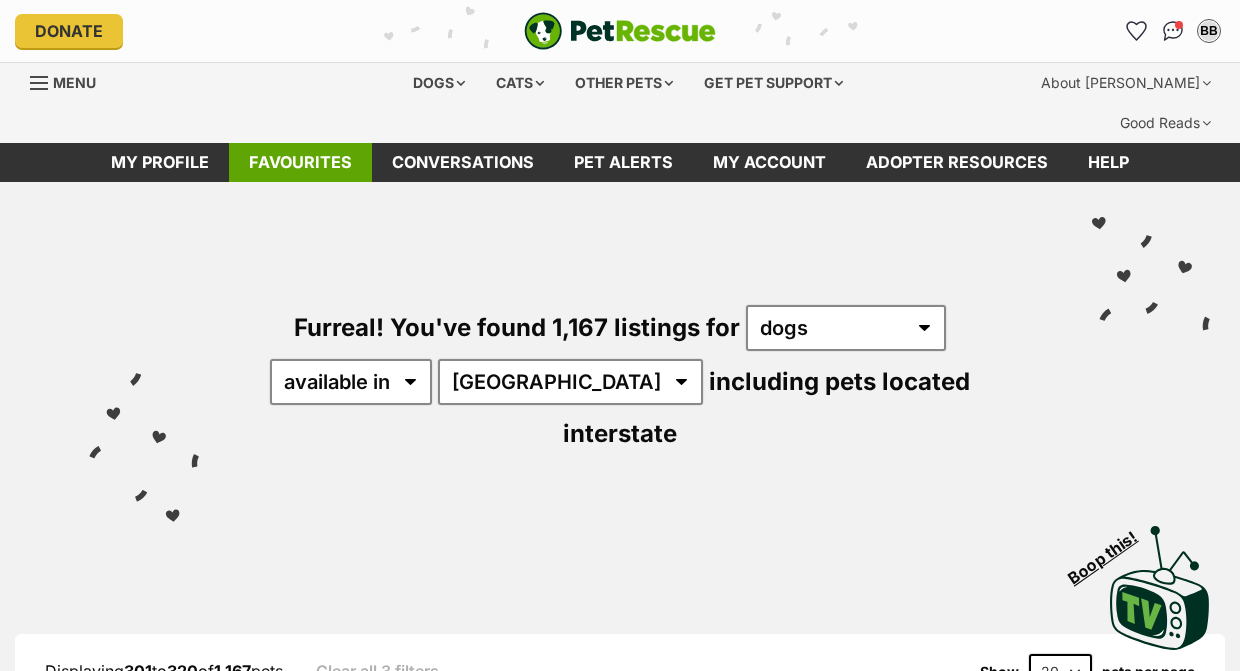 scroll, scrollTop: 0, scrollLeft: 0, axis: both 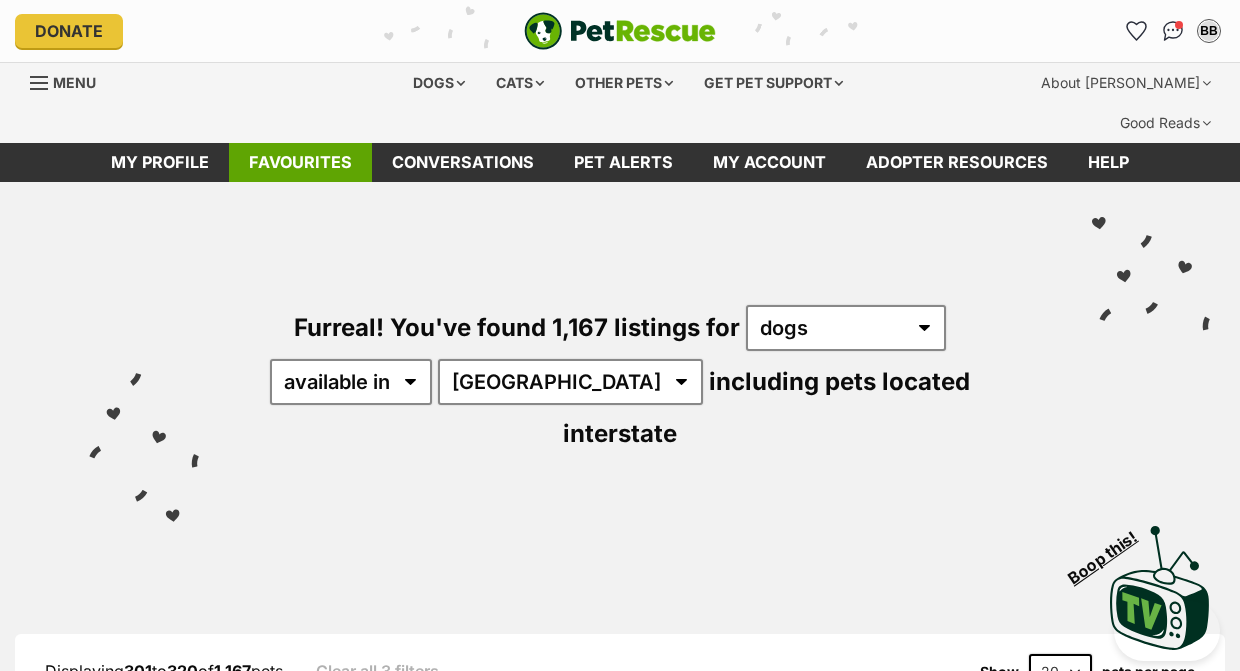 click on "Favourites" at bounding box center (300, 162) 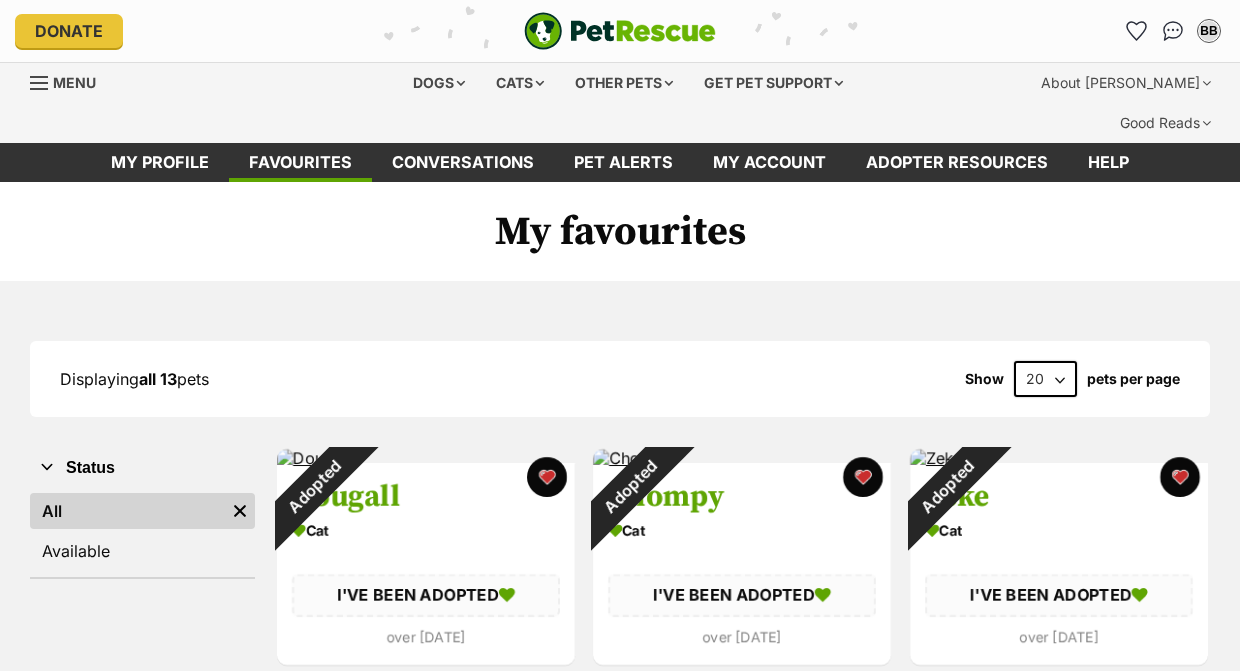 scroll, scrollTop: 0, scrollLeft: 0, axis: both 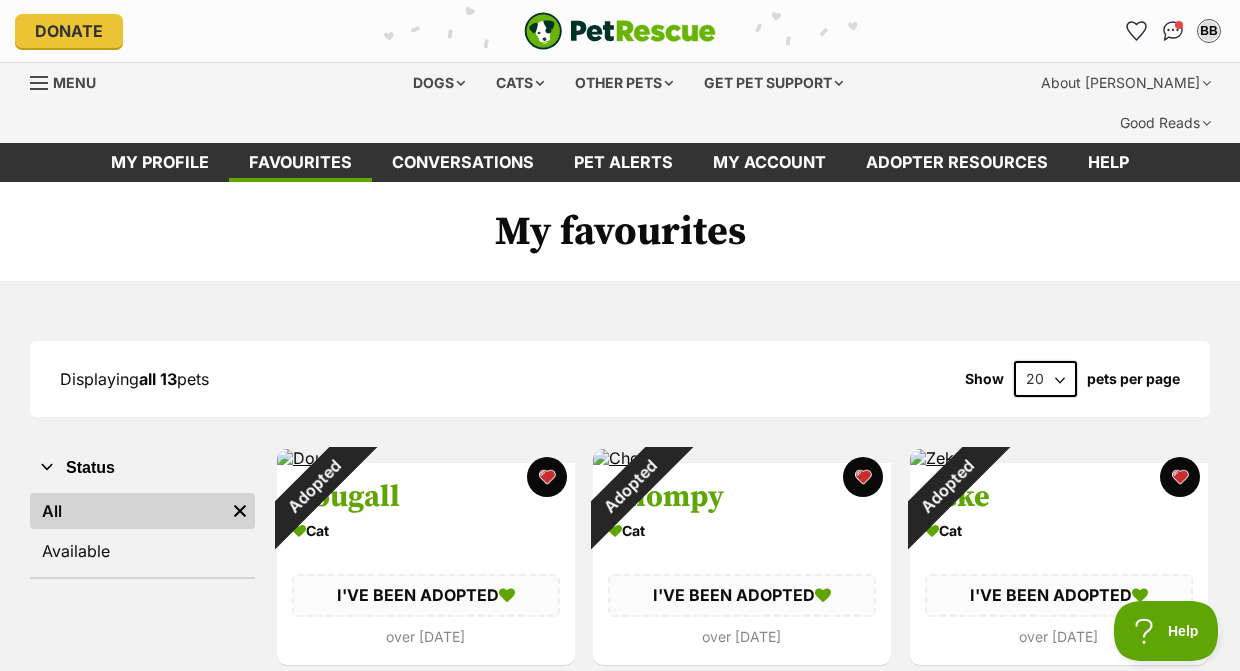 click at bounding box center (40, 83) 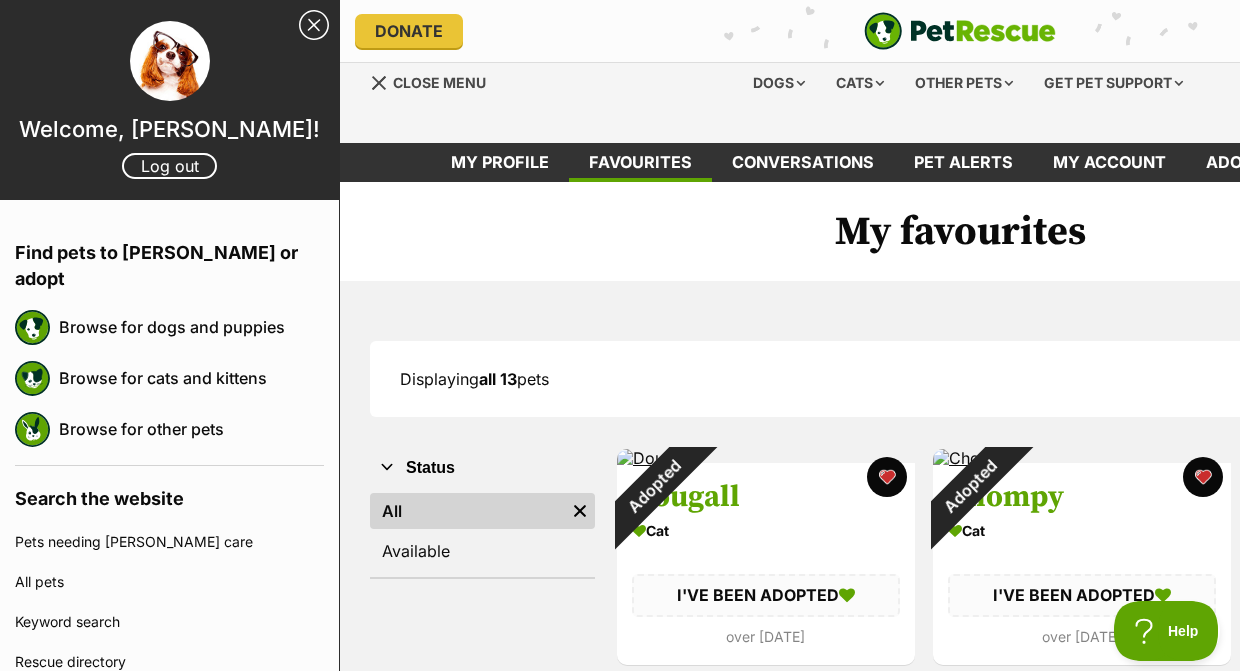 scroll, scrollTop: 0, scrollLeft: 0, axis: both 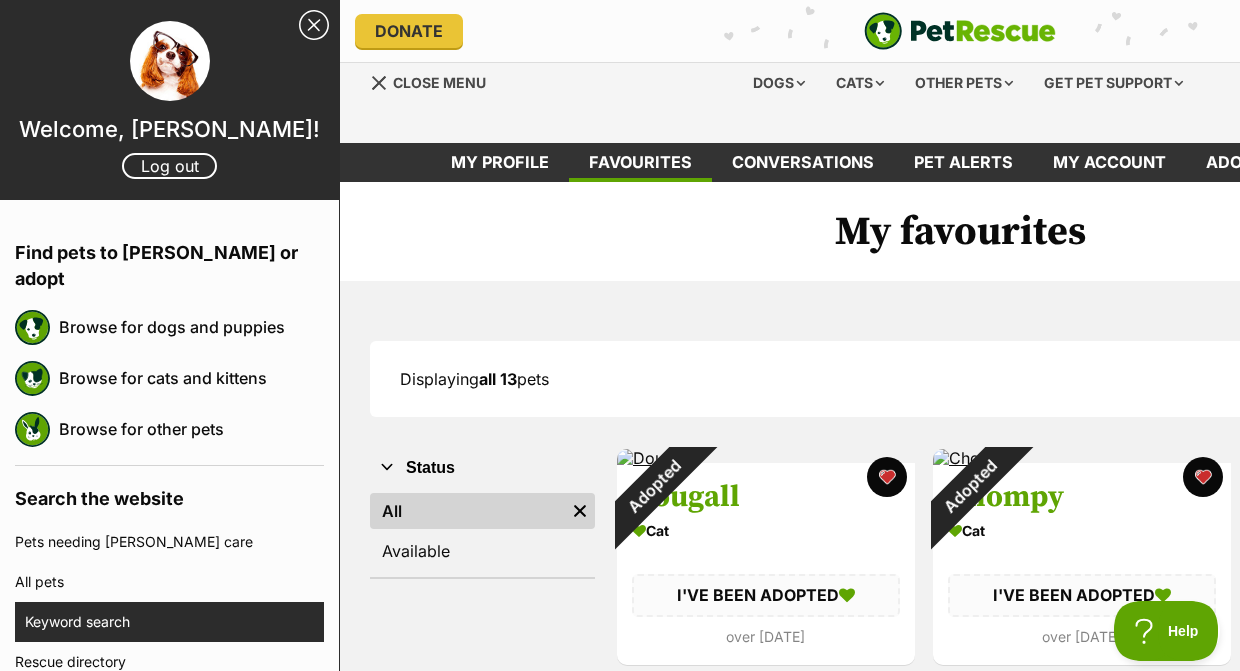 click on "Keyword search" at bounding box center [174, 622] 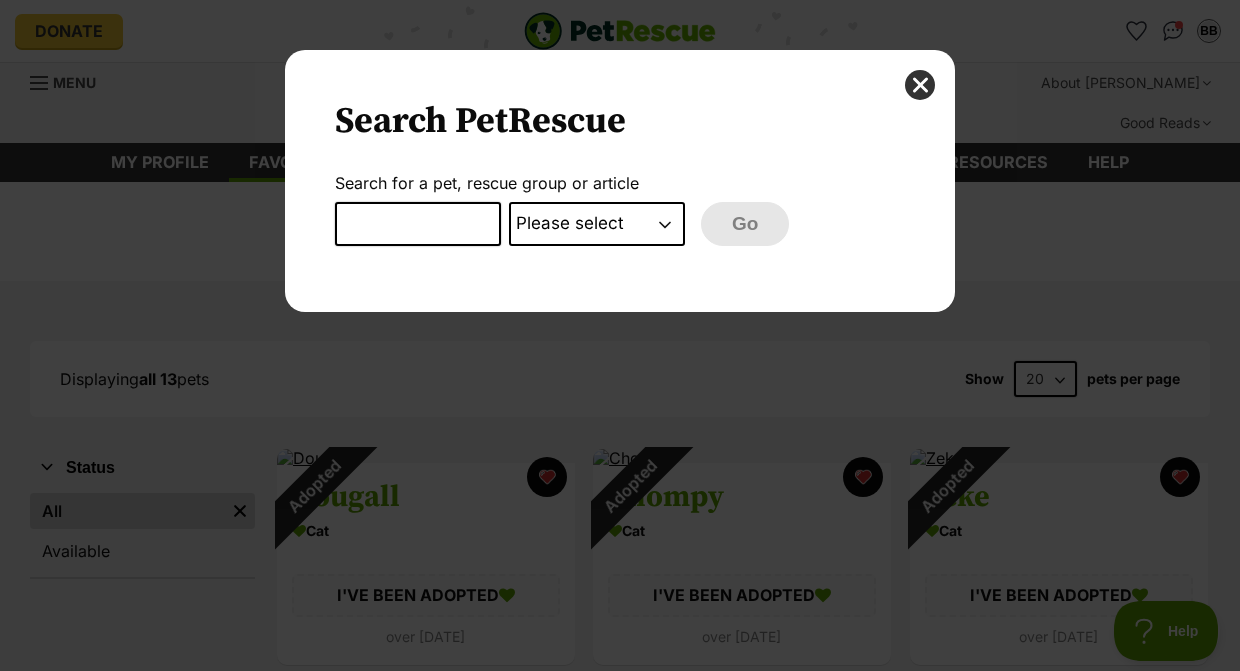 click at bounding box center (418, 224) 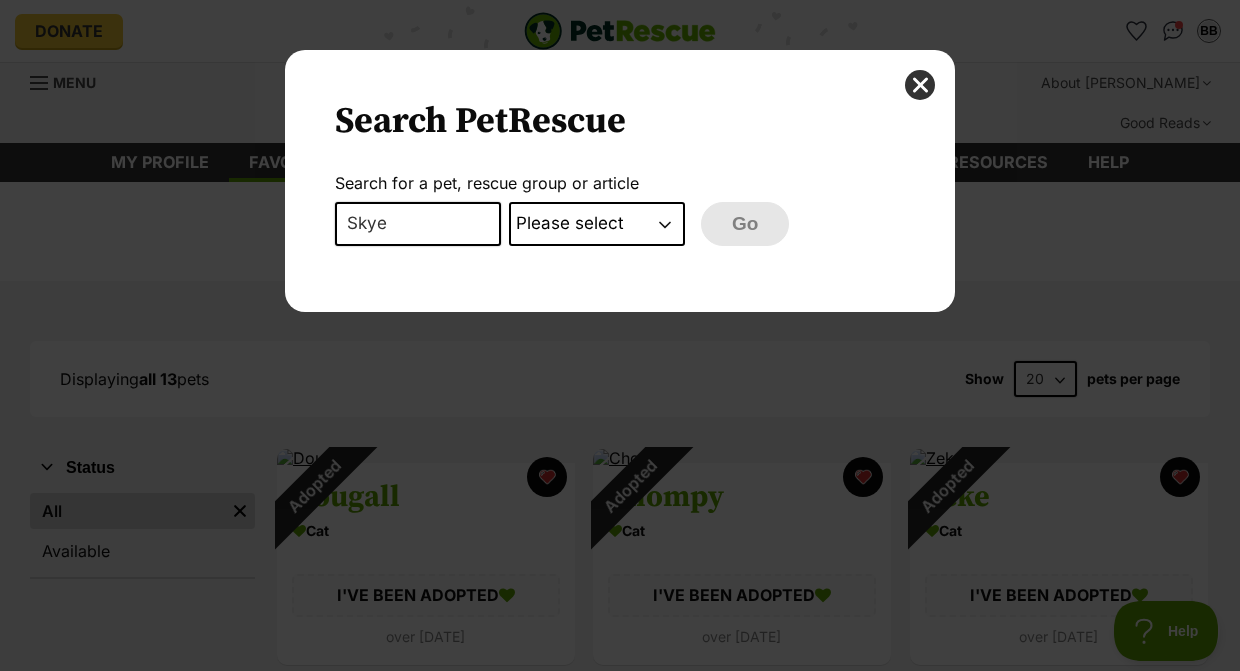 type on "Skye" 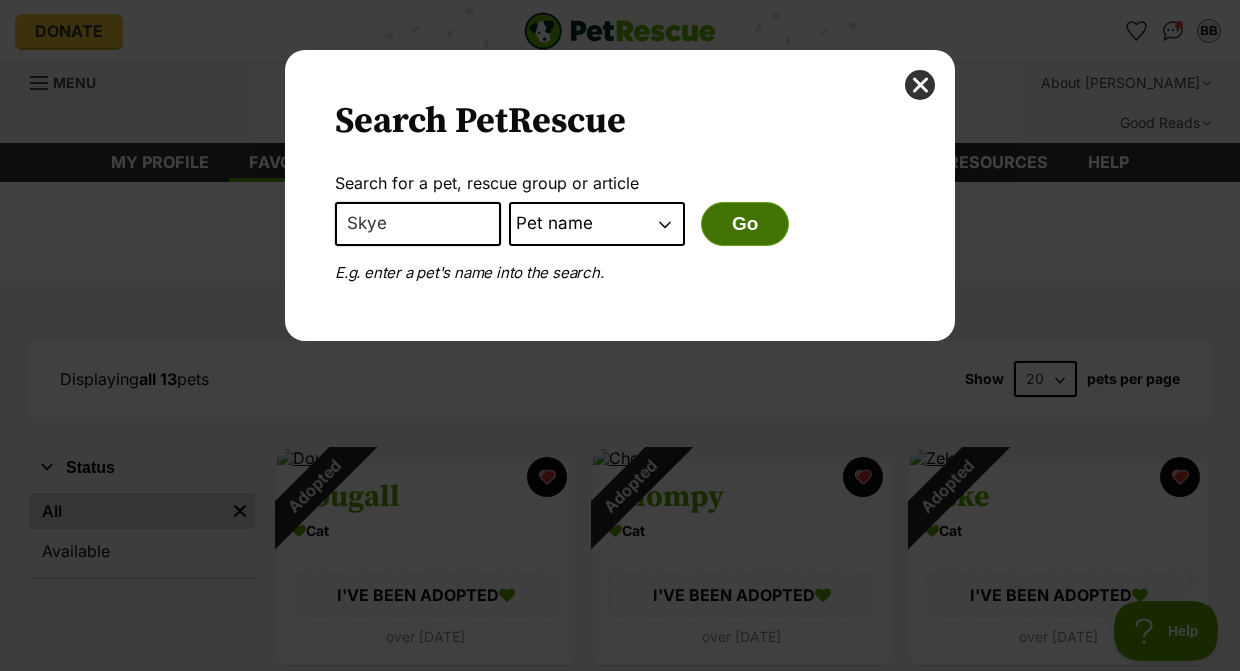 click on "Go" at bounding box center (745, 224) 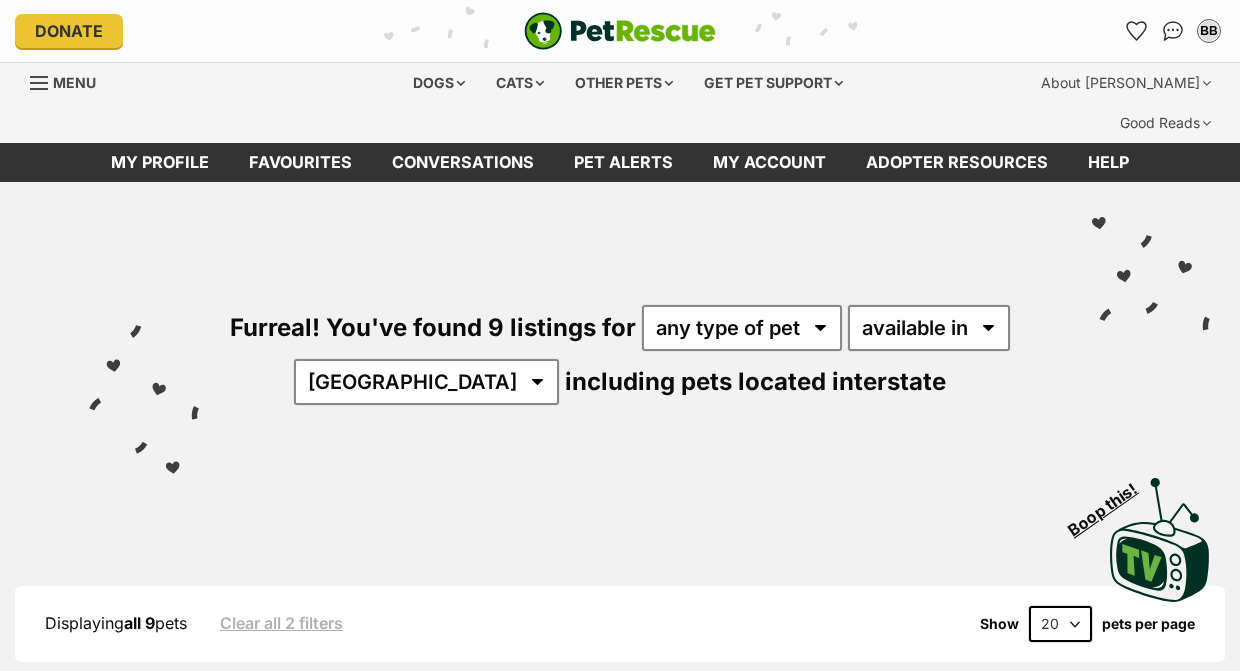 scroll, scrollTop: 0, scrollLeft: 0, axis: both 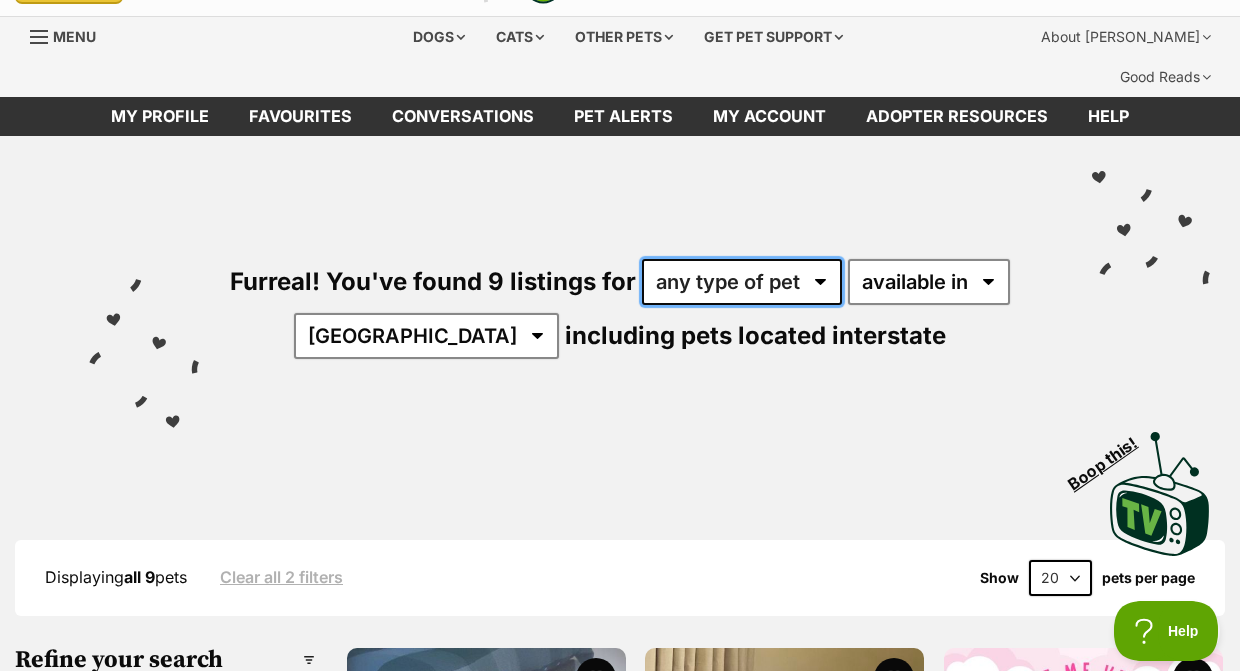 select on "Dogs" 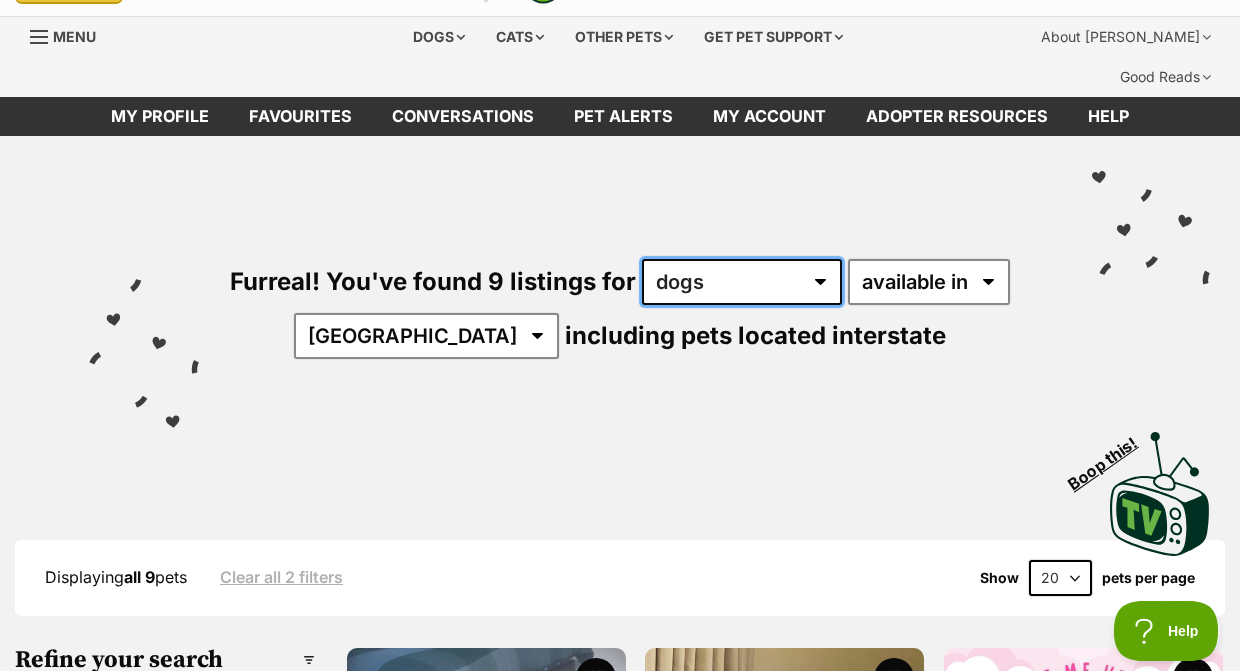 scroll, scrollTop: 0, scrollLeft: 0, axis: both 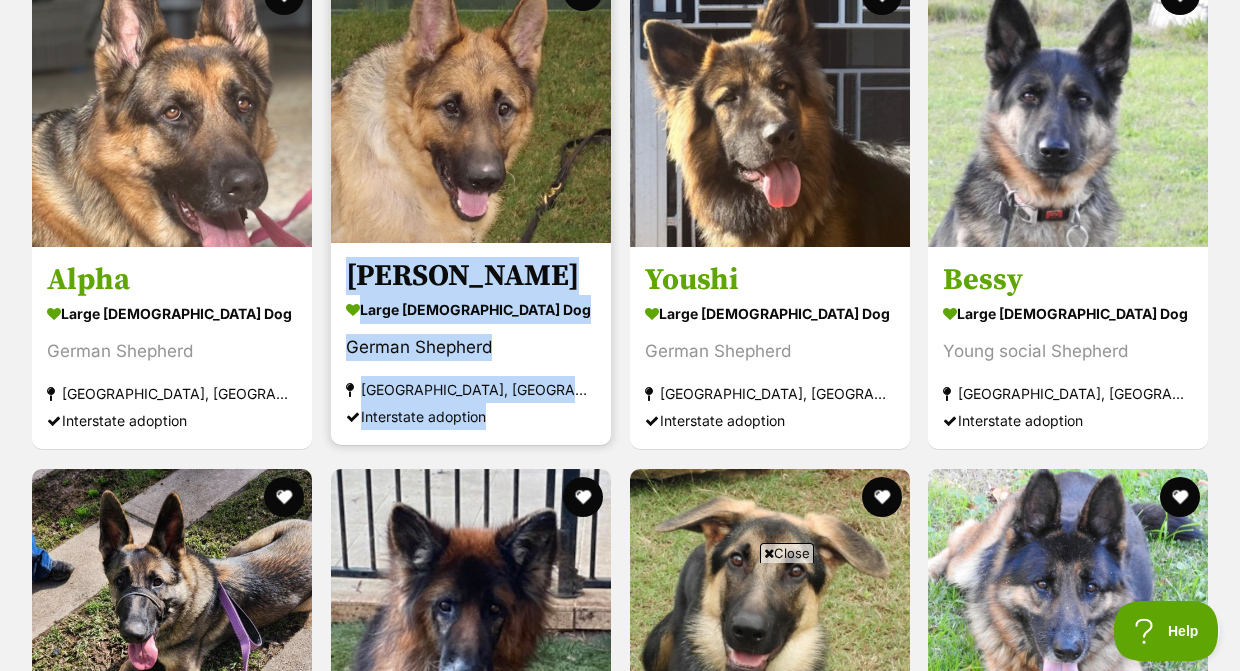 click on "Alpha" at bounding box center (172, 281) 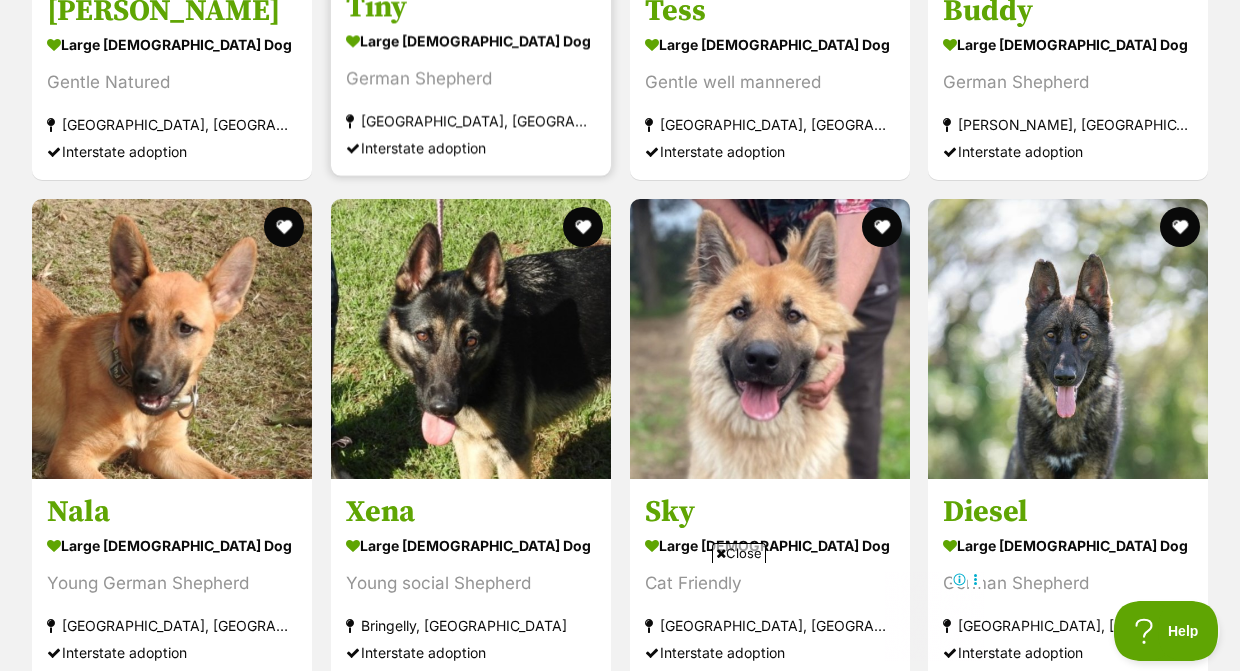 scroll, scrollTop: 3721, scrollLeft: 0, axis: vertical 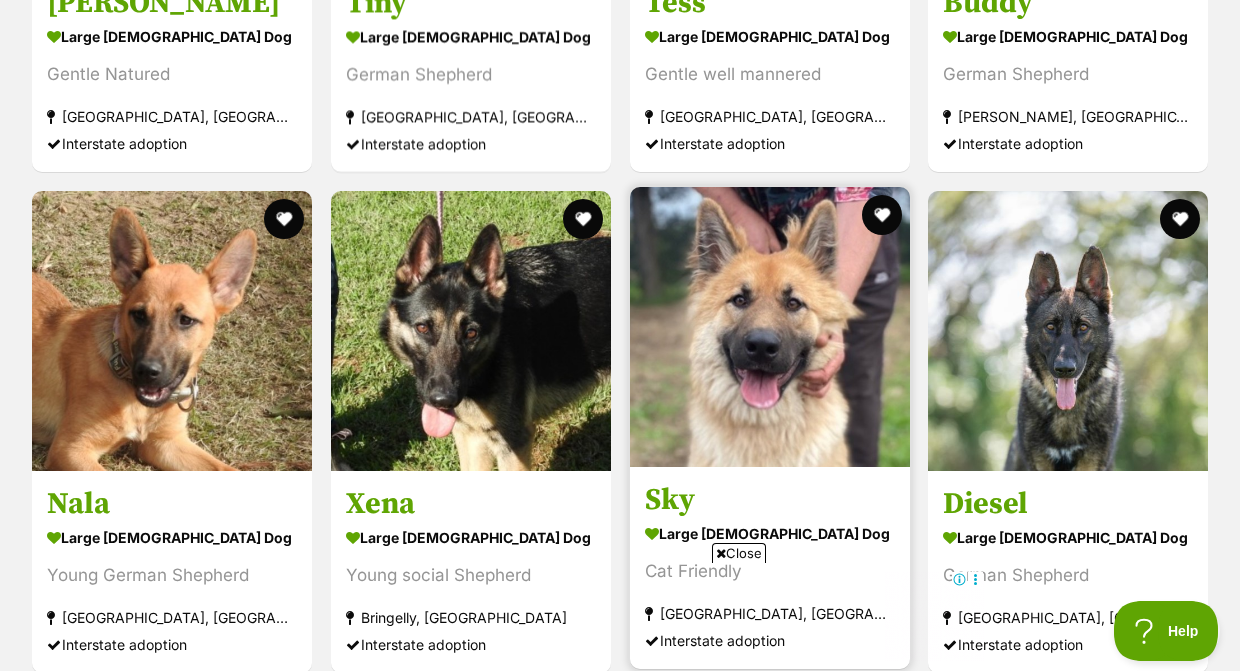 click at bounding box center (770, 327) 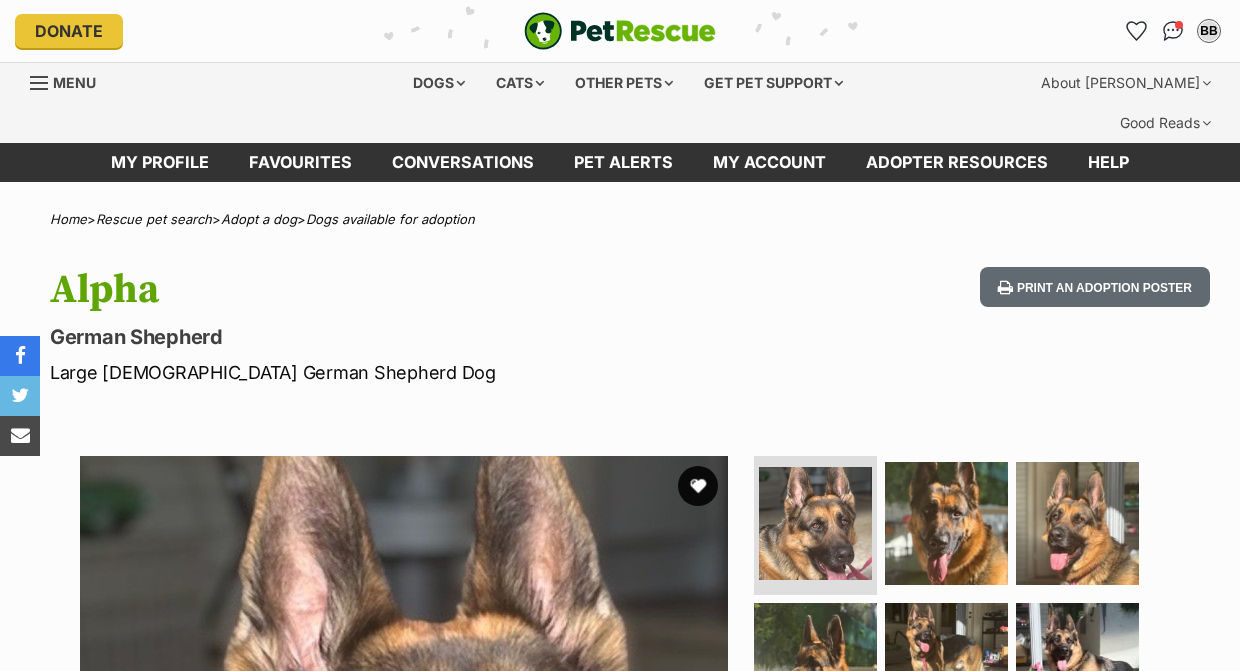 scroll, scrollTop: 14, scrollLeft: 0, axis: vertical 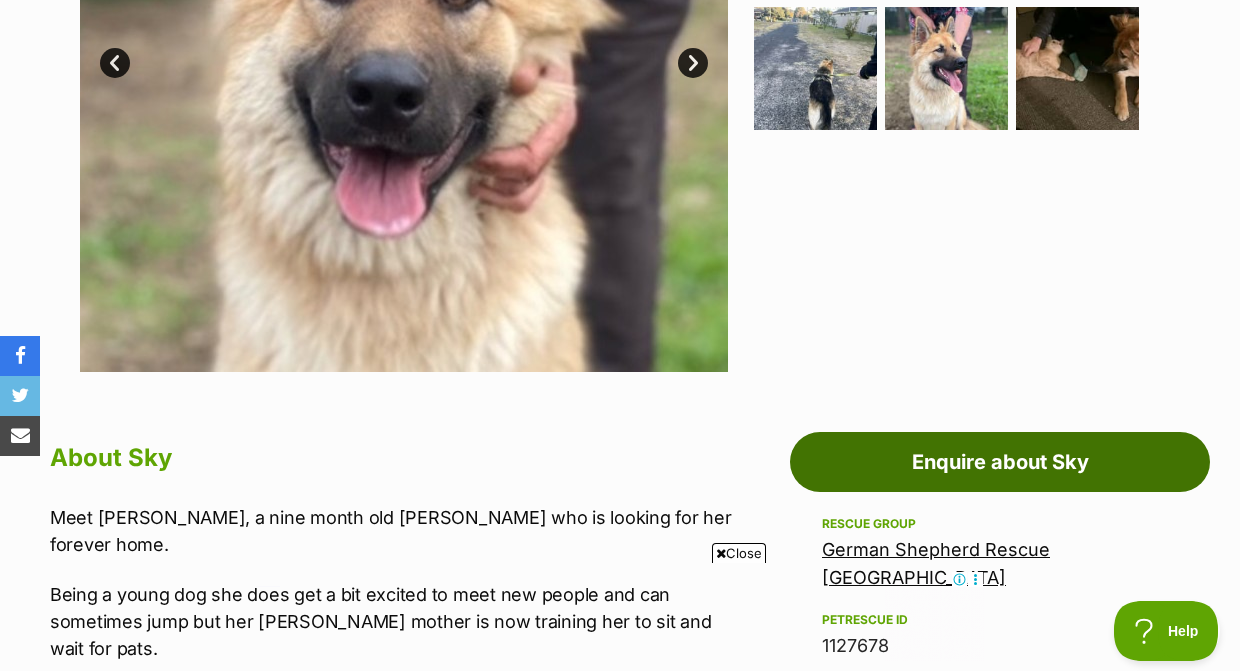 click on "Enquire about Sky" at bounding box center (1000, 462) 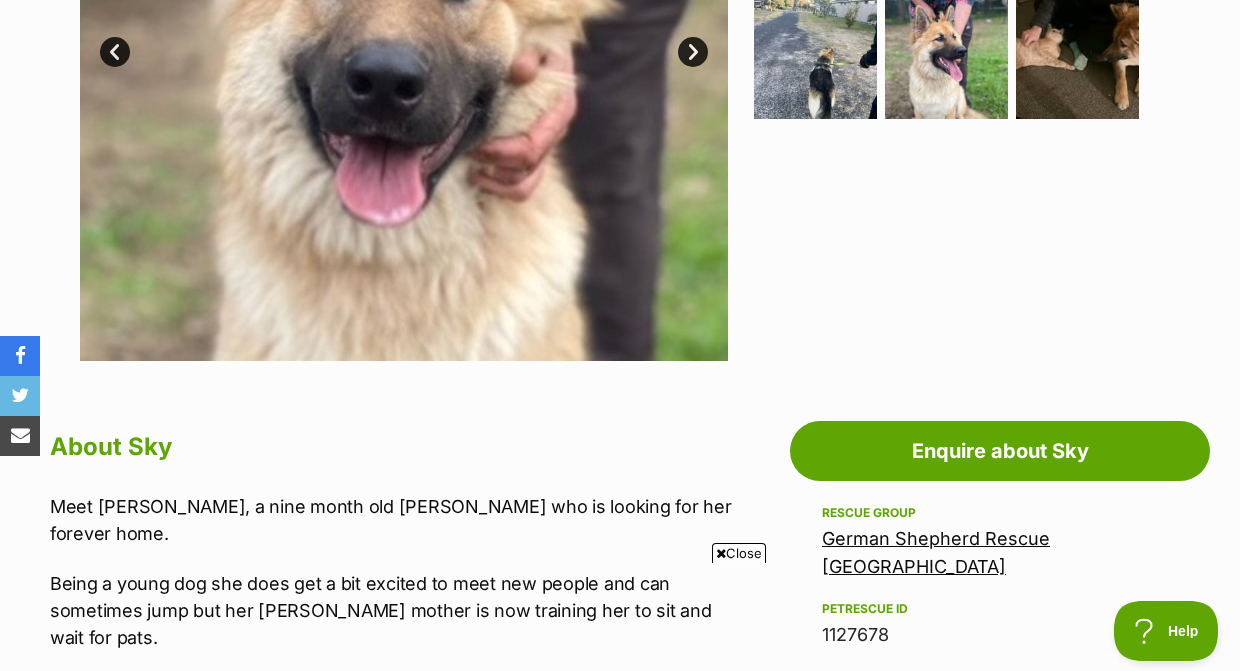 scroll, scrollTop: 0, scrollLeft: 0, axis: both 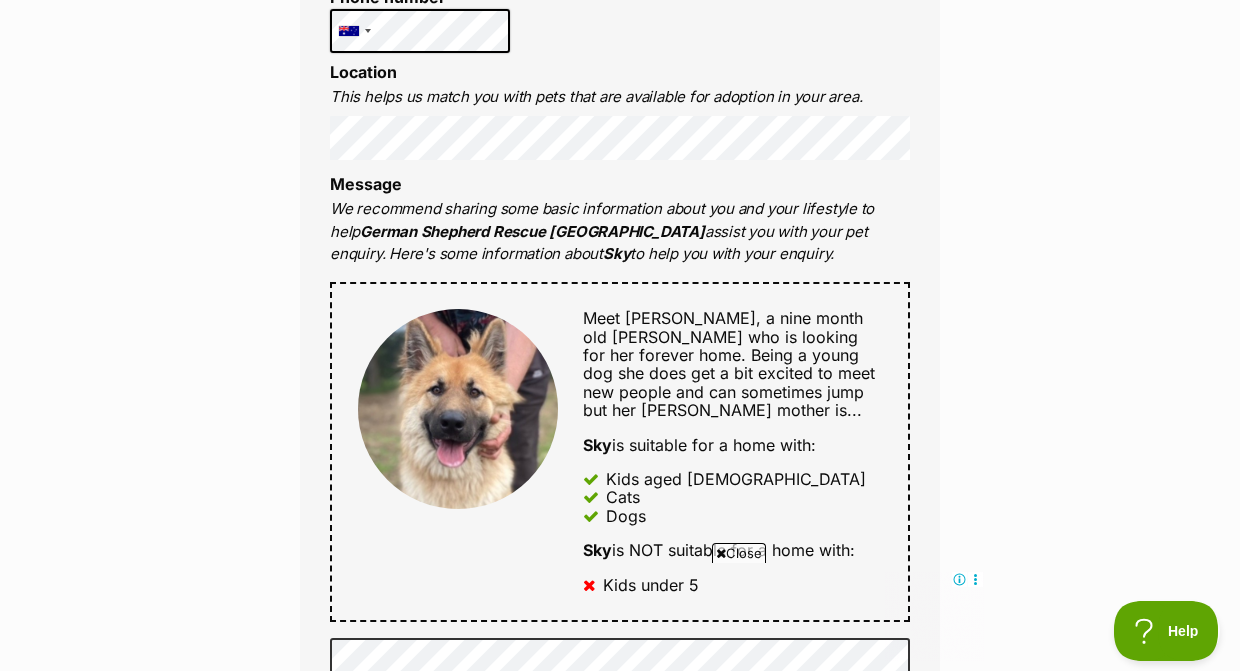 click on "Enquire about  Sky
Want to increase your chances of a successful enquiry?
Update your adopter profile now!
Full name Belle Bradbury
Email
We require this to be able to send you communications regarding your pet enquiry.
bb511belynda@gmail.com
Phone number United States +1 United Kingdom +44 Afghanistan (‫افغانستان‬‎) +93 Albania (Shqipëri) +355 Algeria (‫الجزائر‬‎) +213 American Samoa +1684 Andorra +376 Angola +244 Anguilla +1264 Antigua and Barbuda +1268 Argentina +54 Armenia (Հայաստան) +374 Aruba +297 Australia +61 Austria (Österreich) +43 Azerbaijan (Azərbaycan) +994 Bahamas +1242 Bahrain (‫البحرين‬‎) +973 Bangladesh (বাংলাদেশ) +880 Barbados +1246 Belarus (Беларусь) +375 Belgium (België) +32 Belize +501 Benin (Bénin) +229 Bermuda +1441 Bhutan (འབྲུག) +975 Bolivia +591 Bosnia and Herzegovina (Босна и Херцеговина) +387 Botswana +267 Brazil (Brasil) +55 +246" at bounding box center (620, 706) 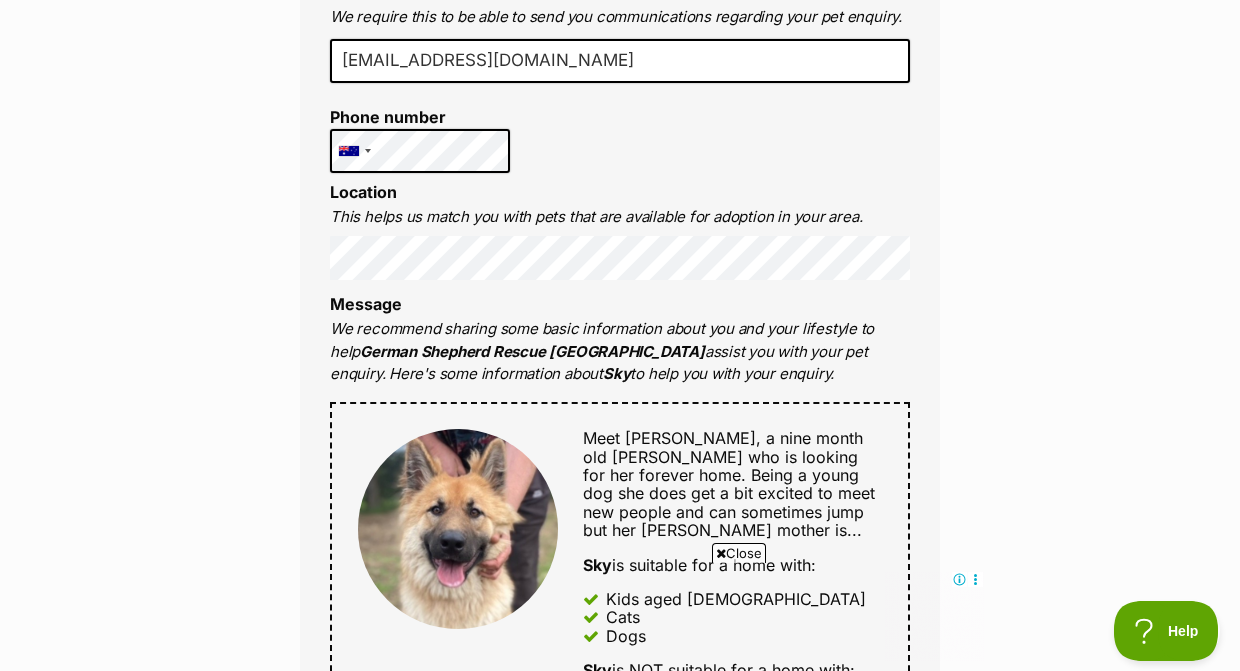 scroll, scrollTop: 718, scrollLeft: 0, axis: vertical 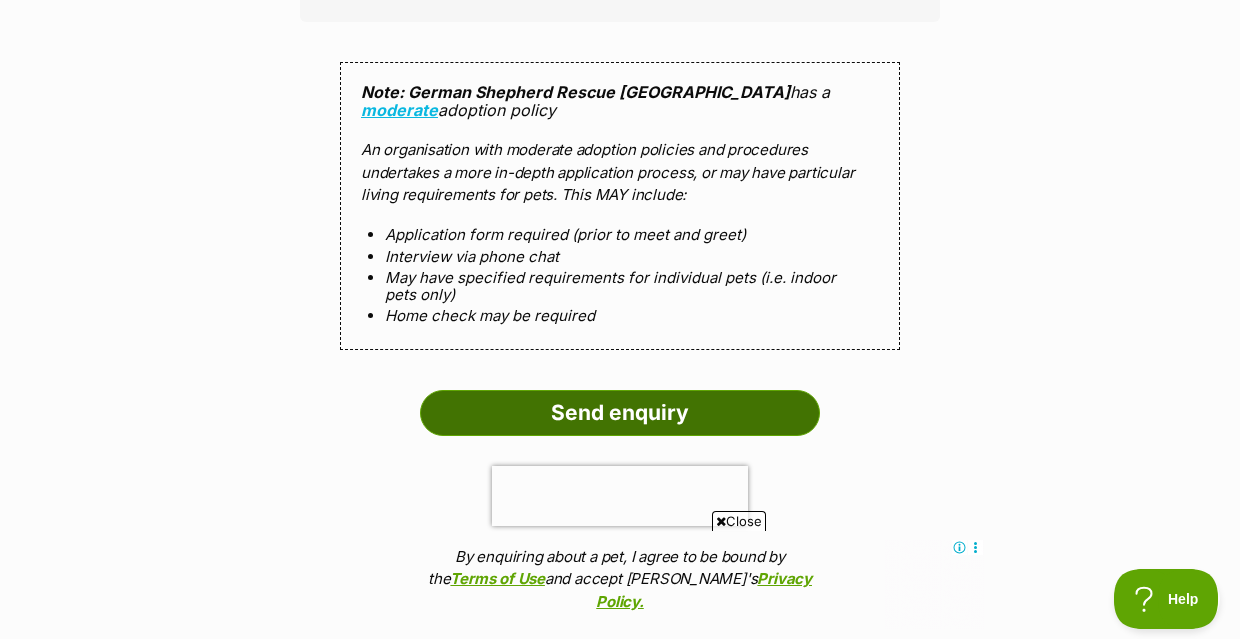 click on "Send enquiry" at bounding box center (620, 413) 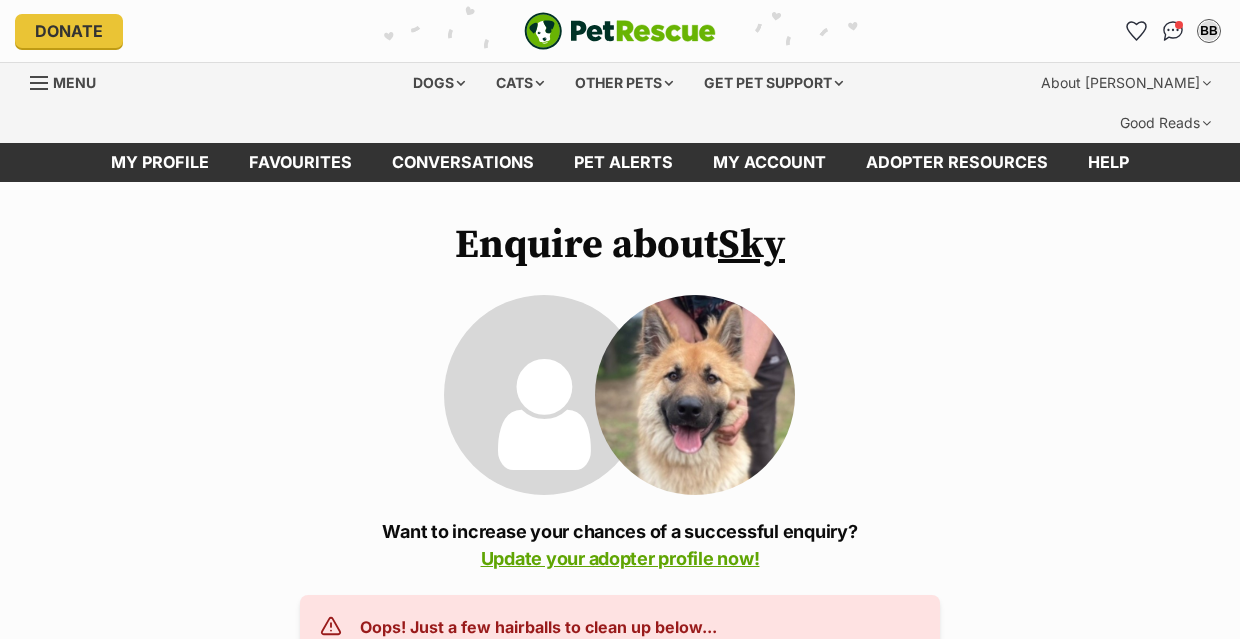 scroll, scrollTop: 0, scrollLeft: 0, axis: both 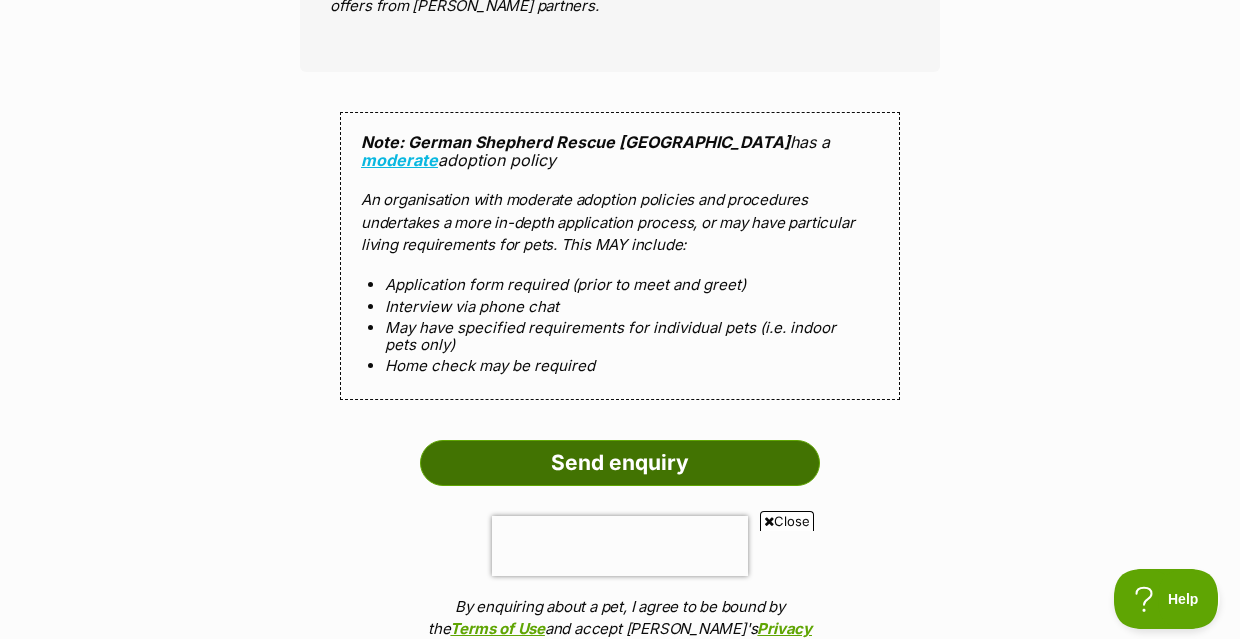 click on "Send enquiry" at bounding box center [620, 463] 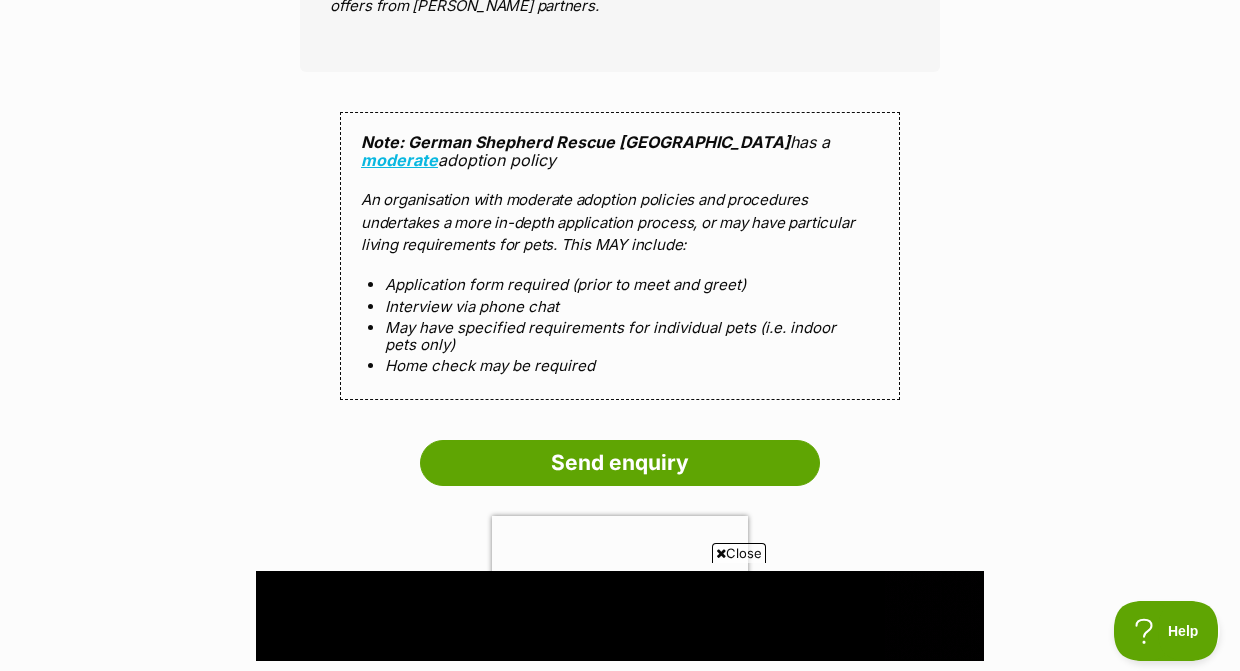 scroll, scrollTop: 0, scrollLeft: 0, axis: both 